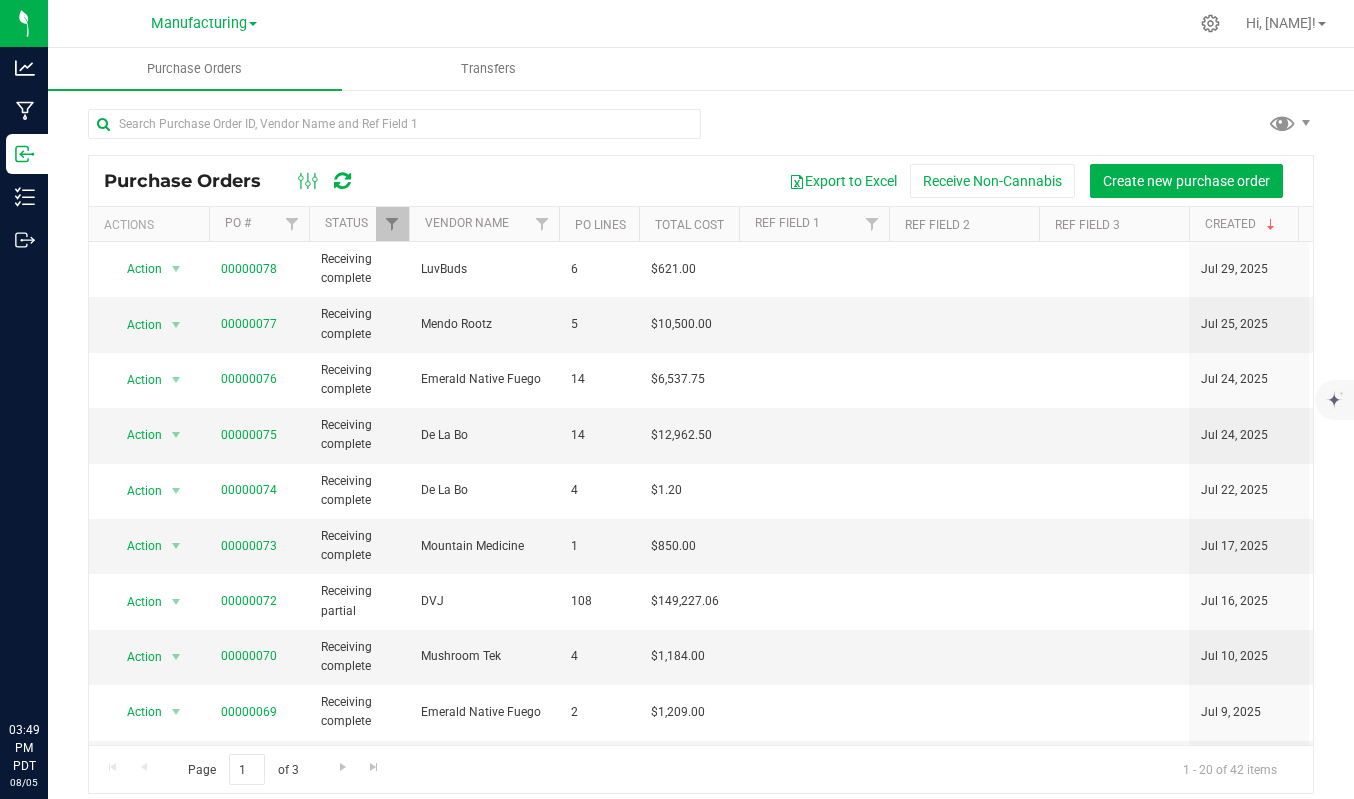 scroll, scrollTop: 0, scrollLeft: 0, axis: both 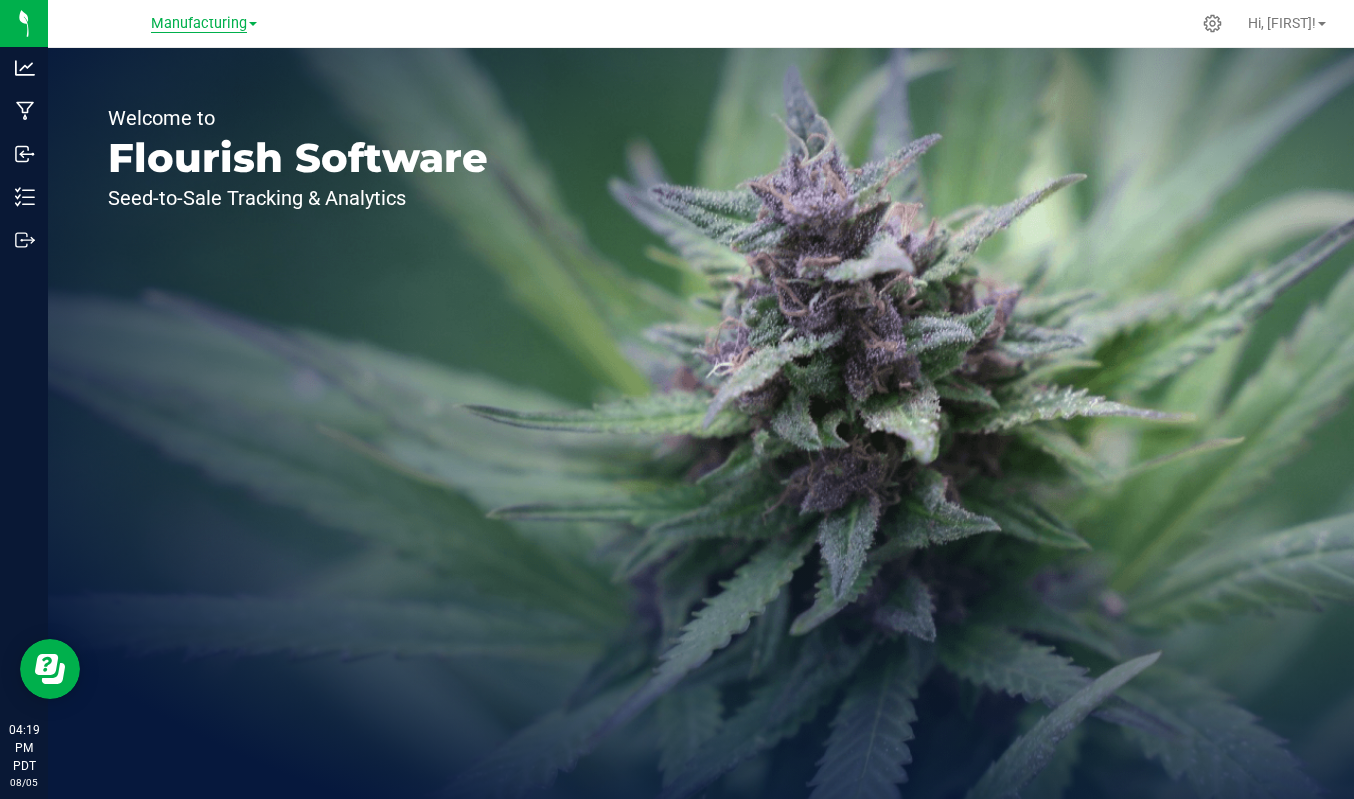click on "Manufacturing" at bounding box center (199, 24) 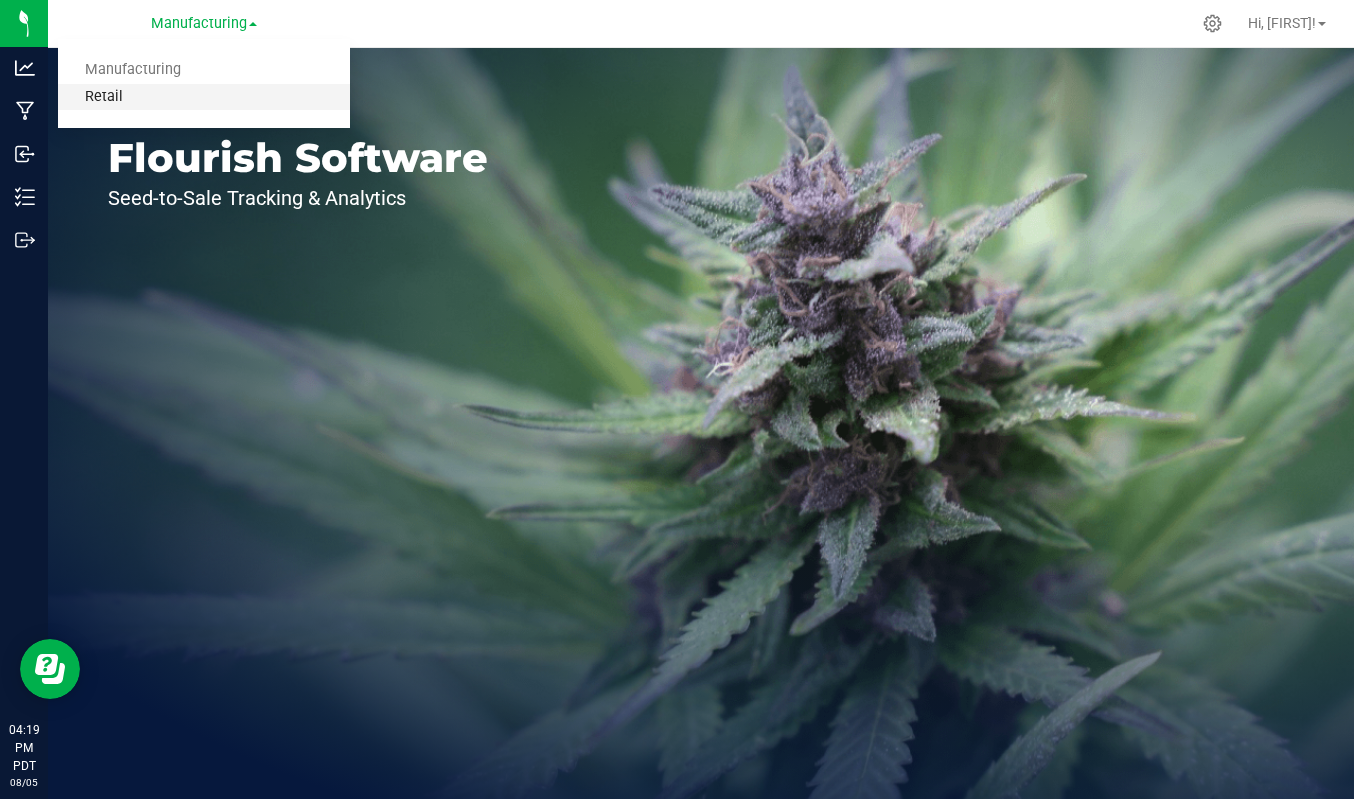 click on "Retail" at bounding box center (204, 97) 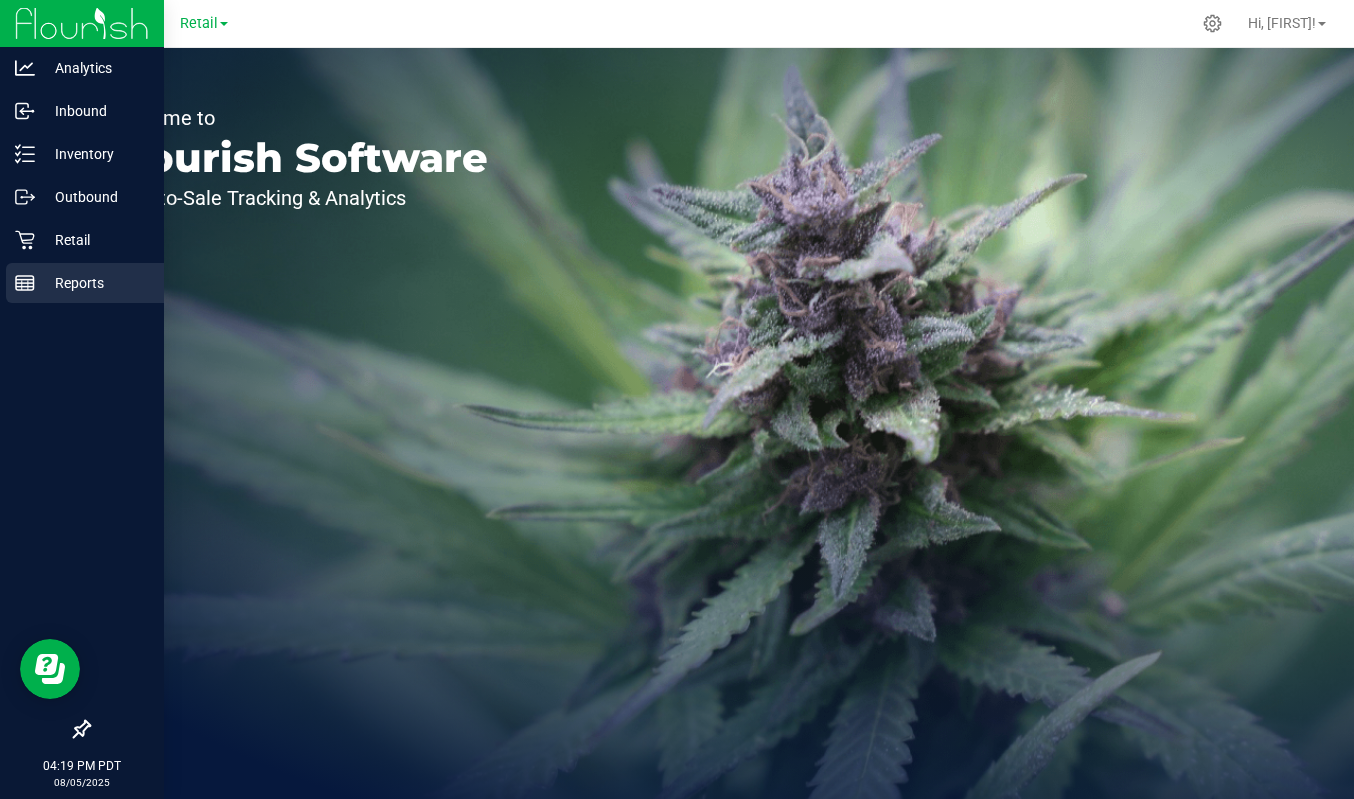 click on "Reports" at bounding box center (95, 283) 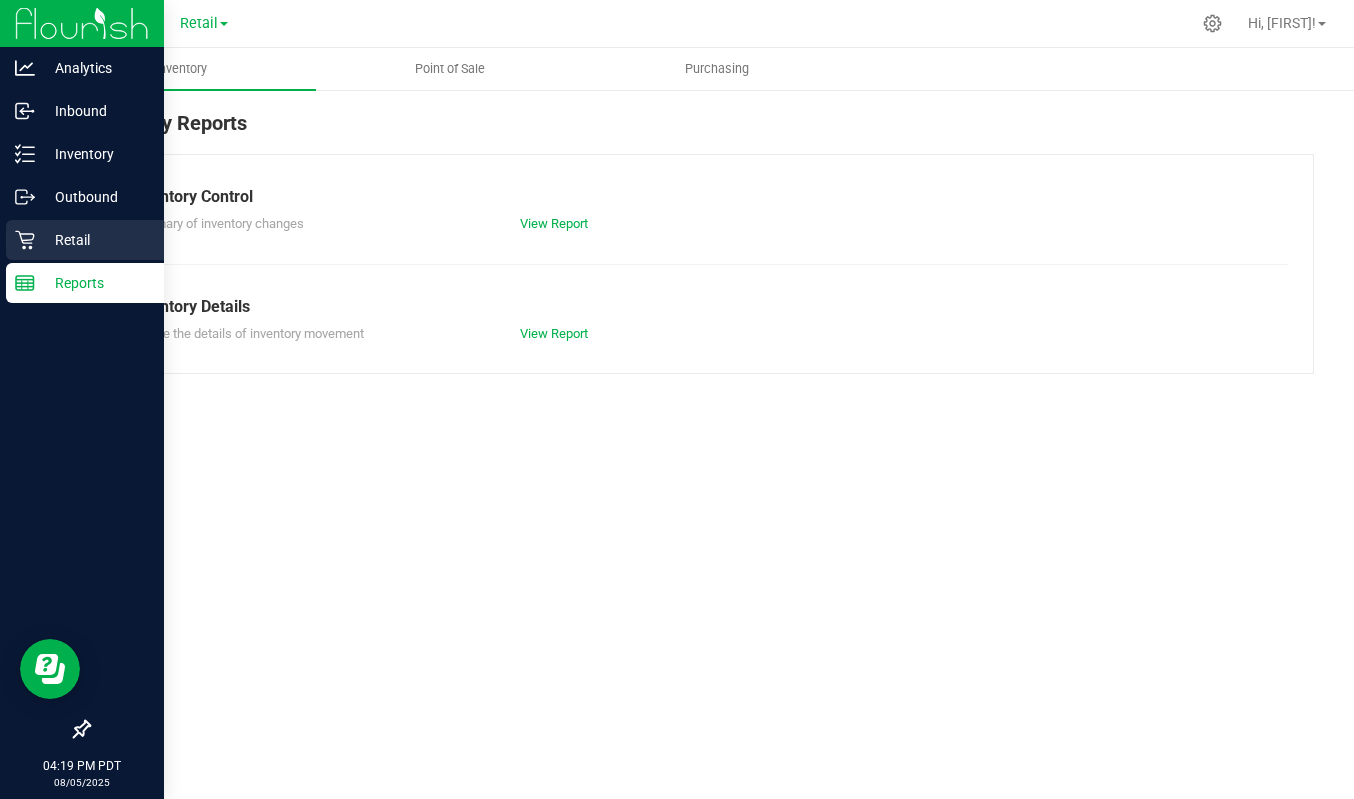 click on "Retail" at bounding box center [95, 240] 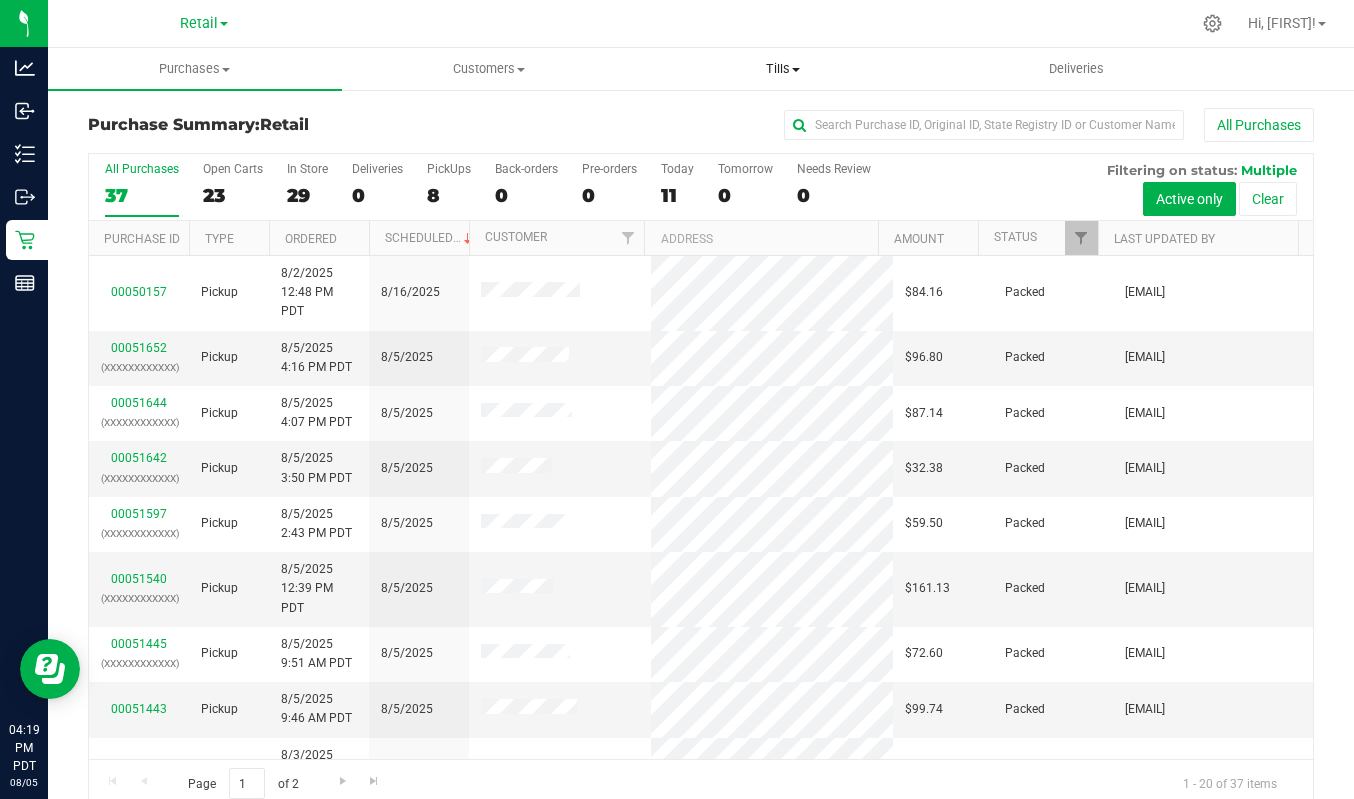 click on "Tills" at bounding box center (783, 69) 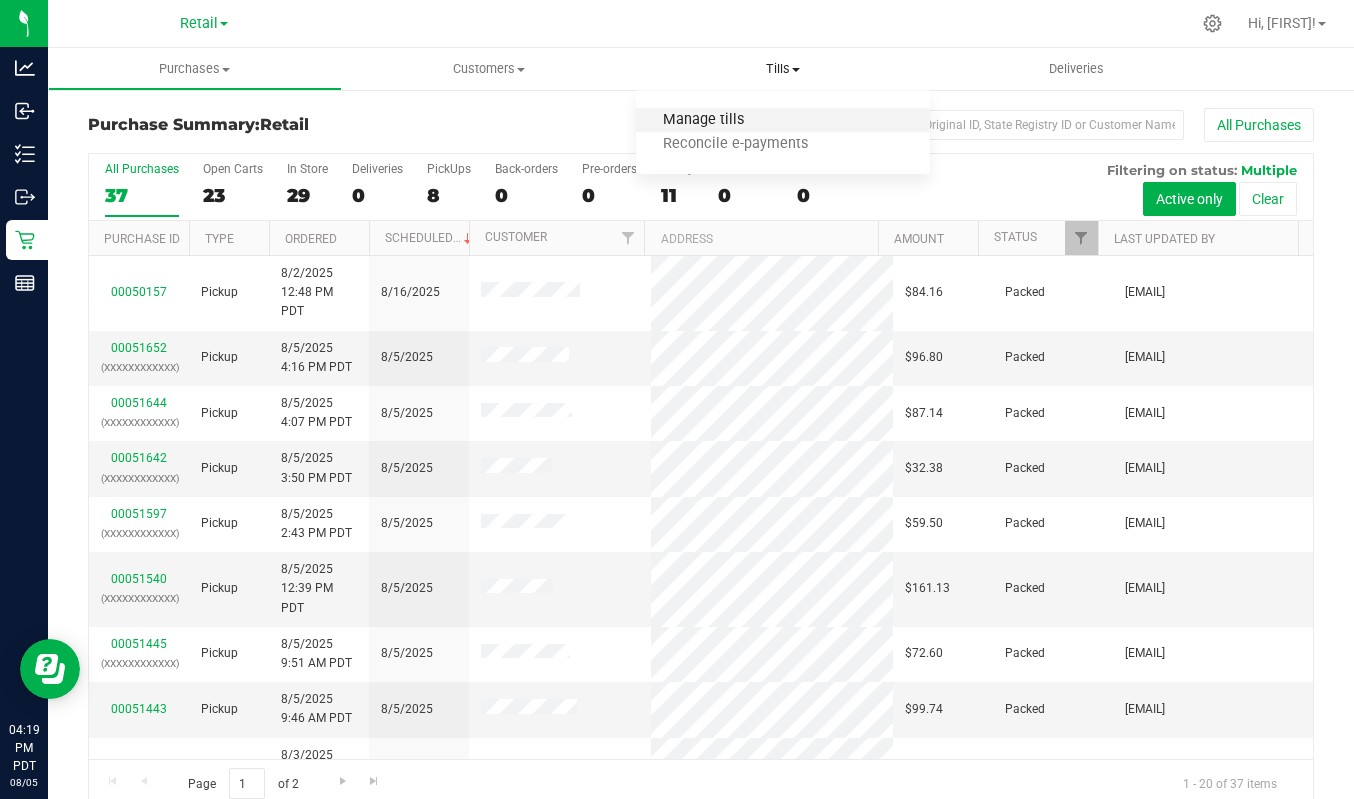 click on "Manage tills" at bounding box center (703, 120) 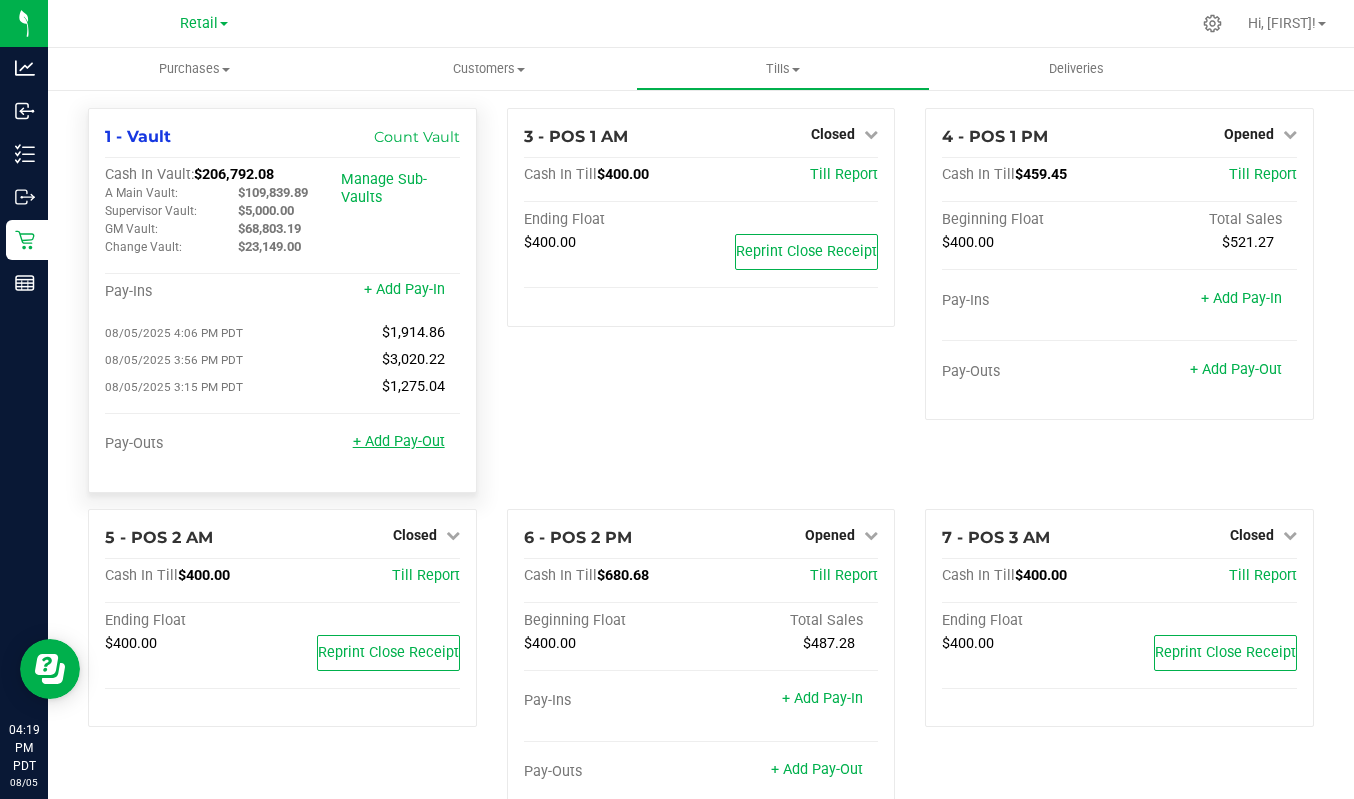 click on "+ Add Pay-Out" at bounding box center [399, 441] 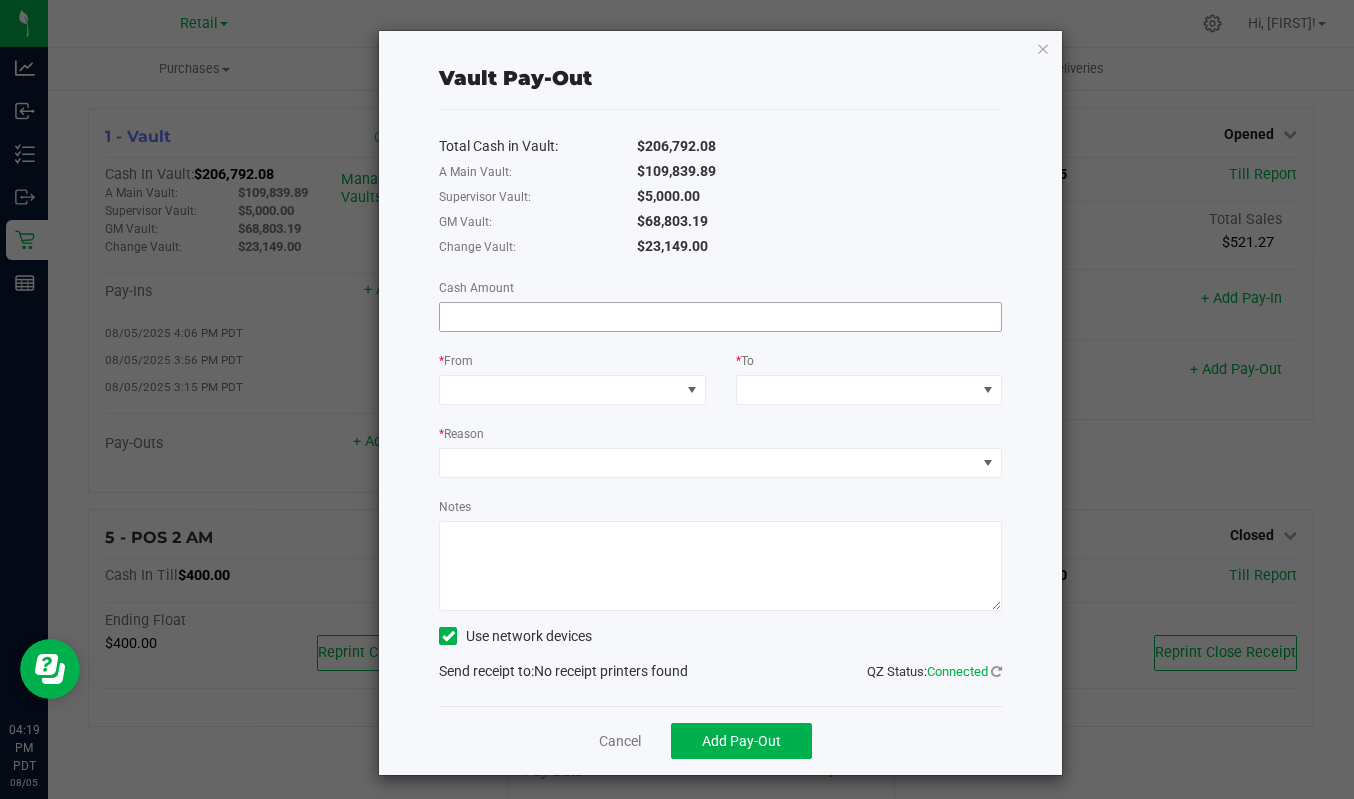 click at bounding box center [720, 317] 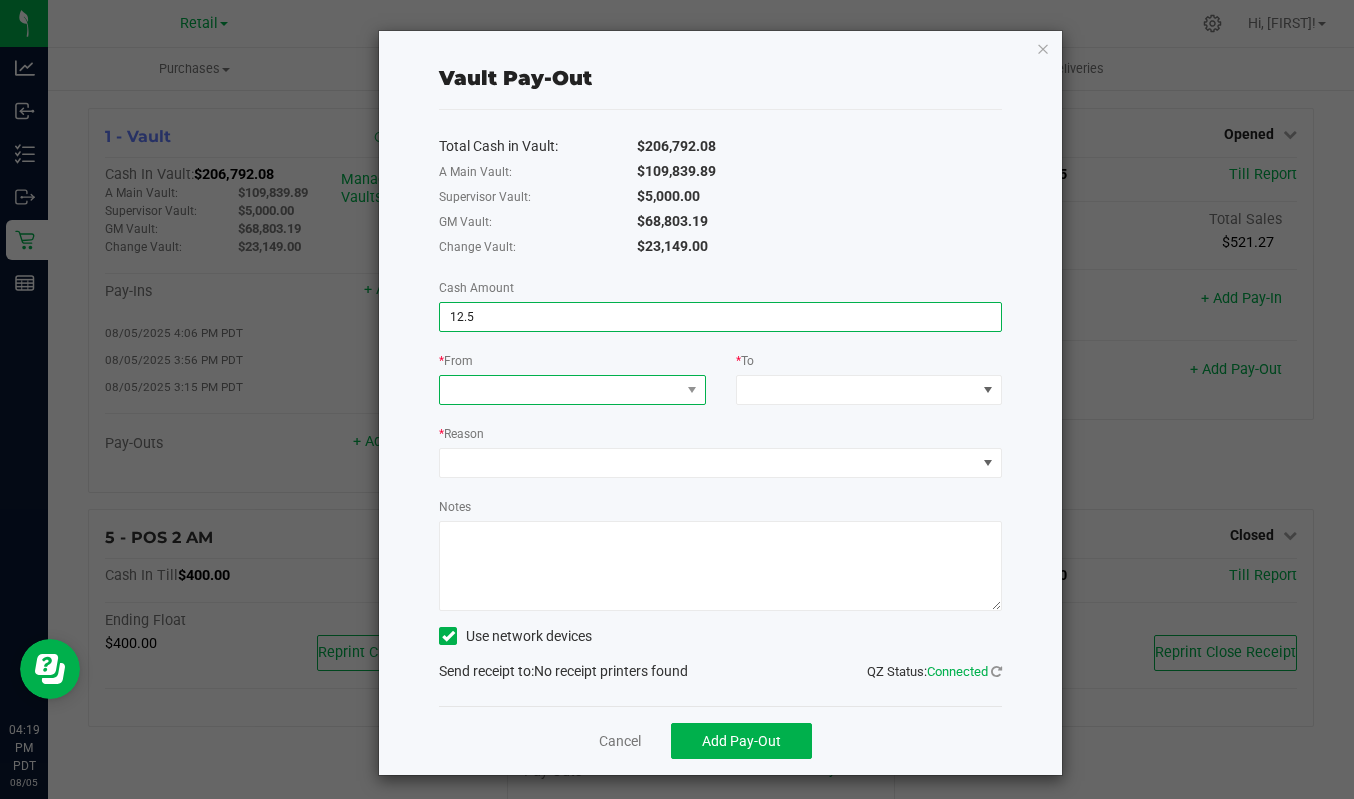 type on "$12.50" 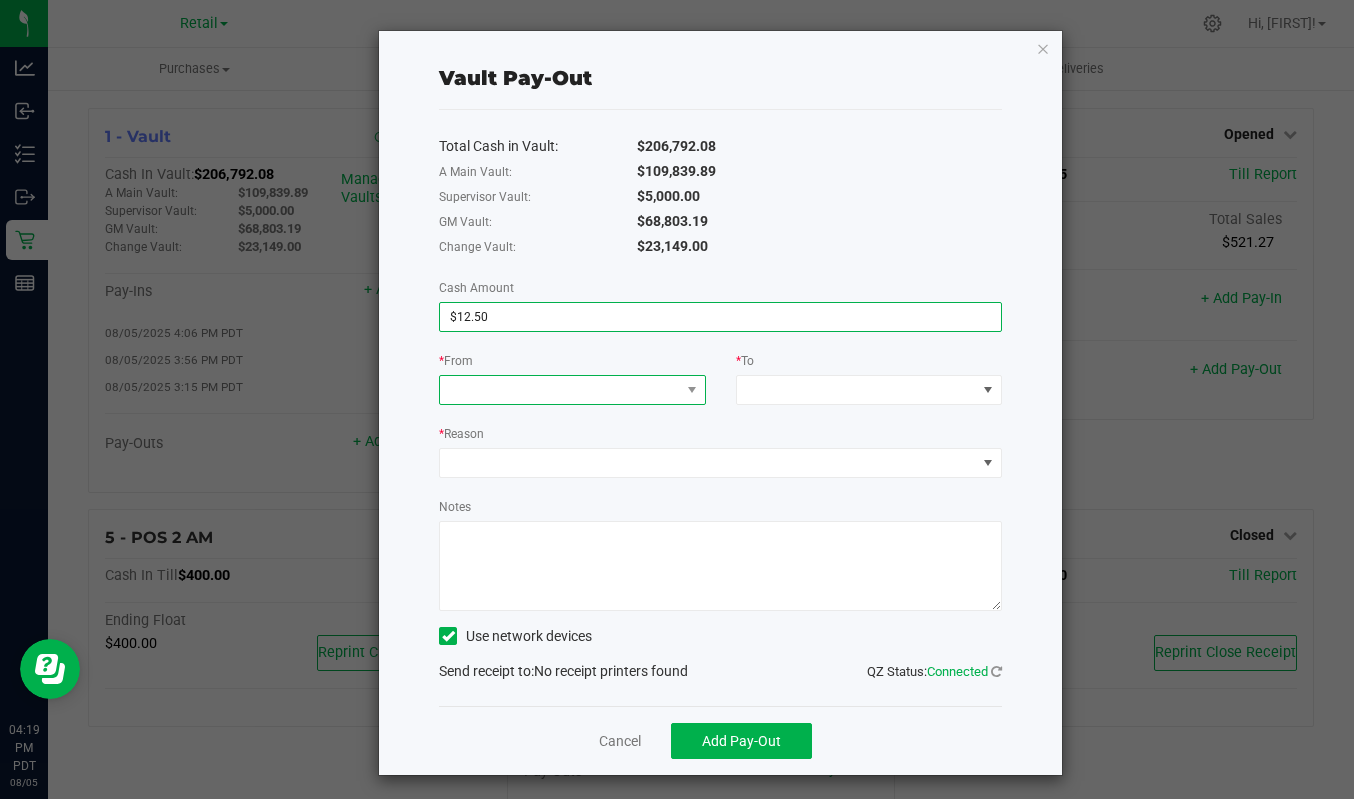 click at bounding box center [559, 390] 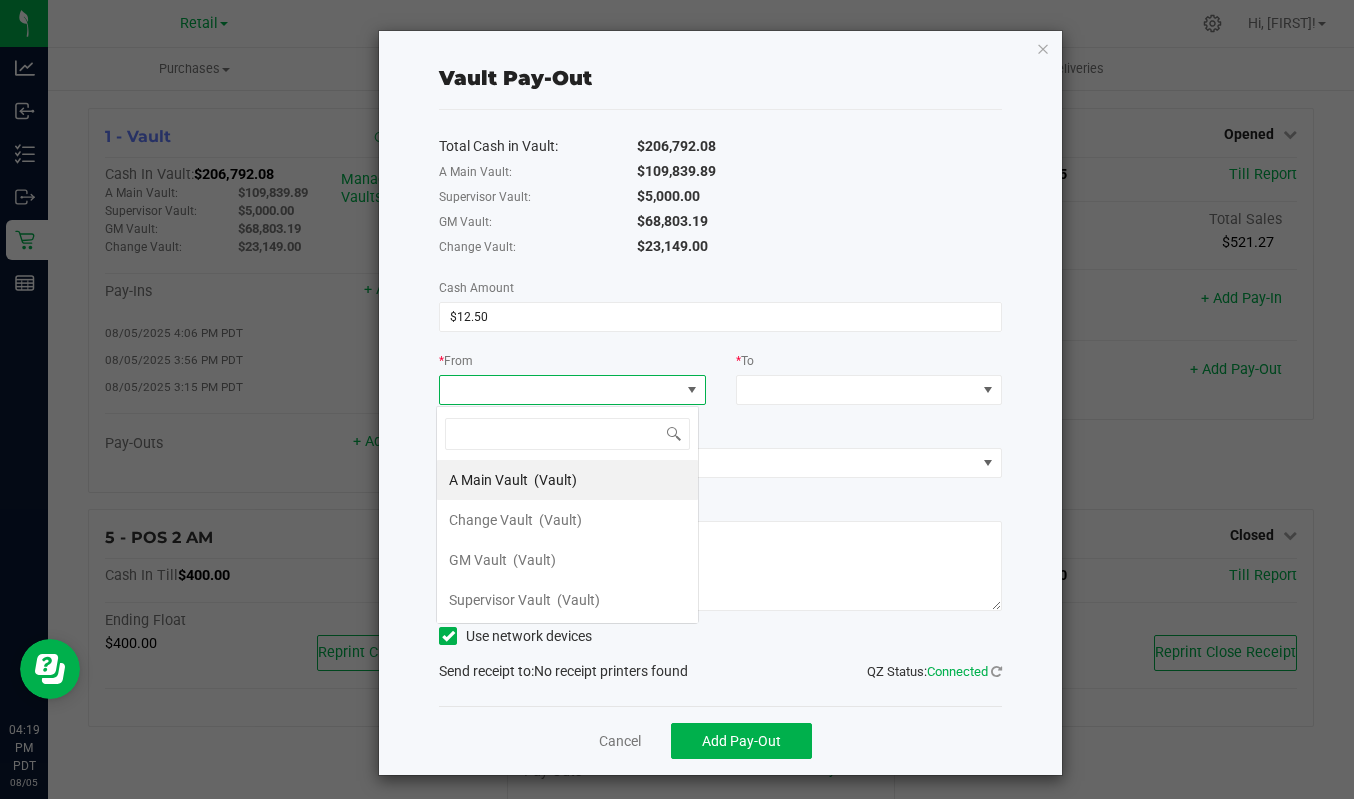 scroll, scrollTop: 99970, scrollLeft: 99737, axis: both 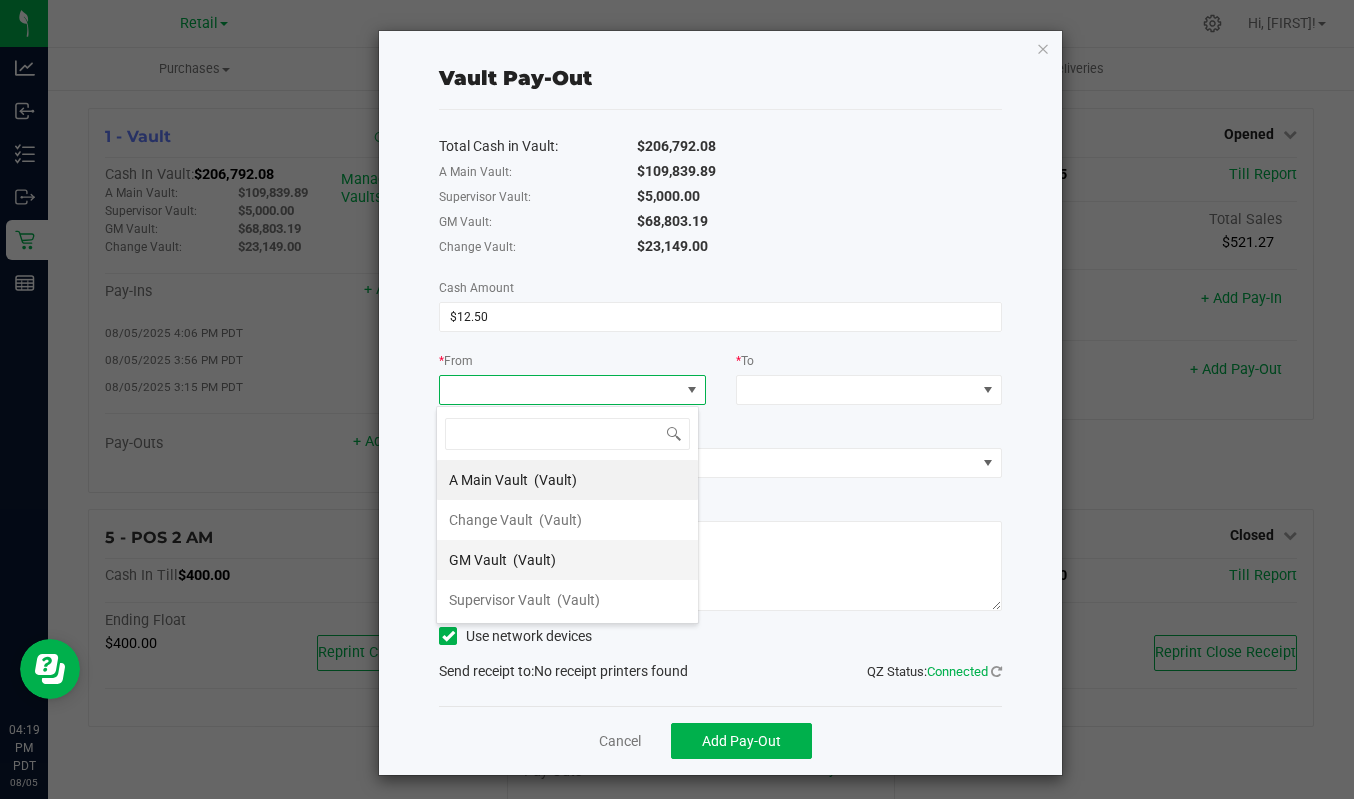 click on "GM Vault    (Vault)" at bounding box center (502, 560) 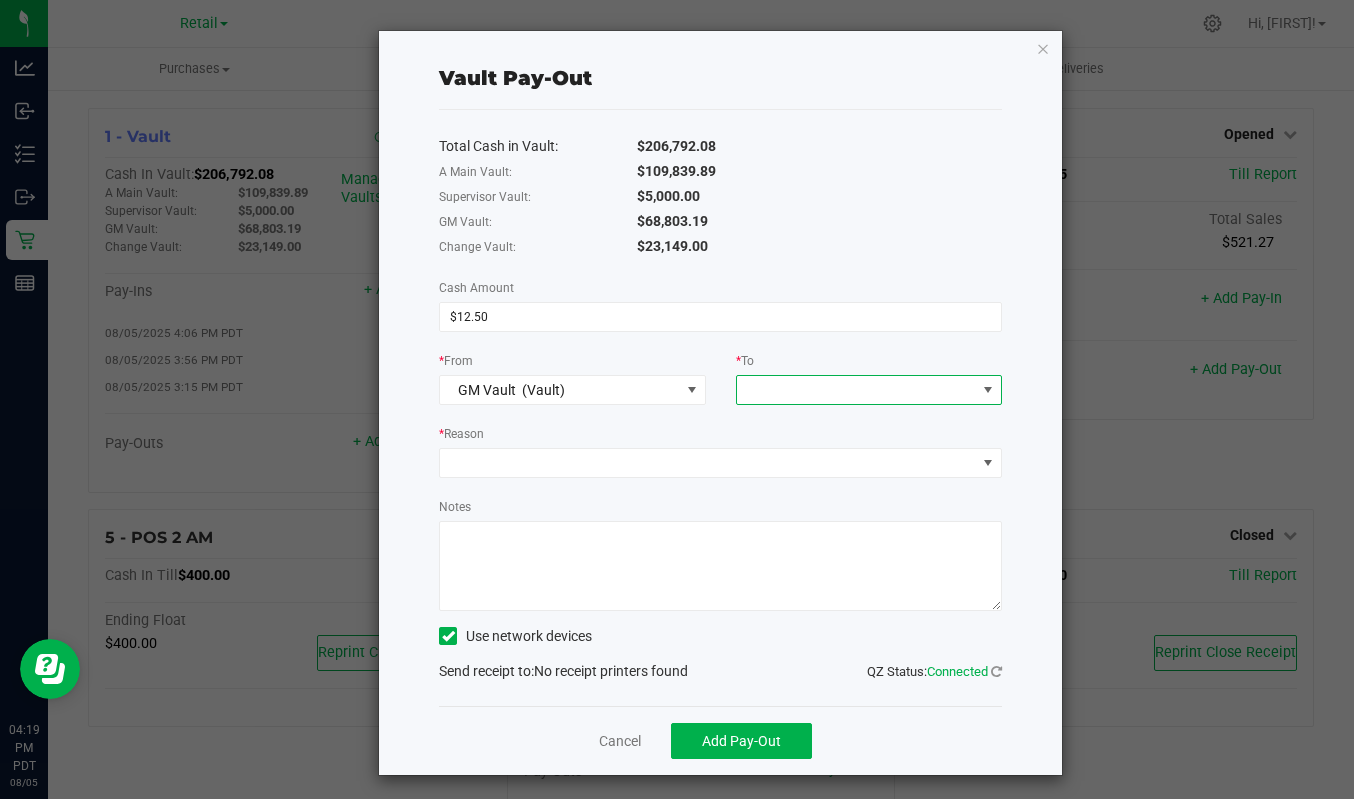 click at bounding box center [856, 390] 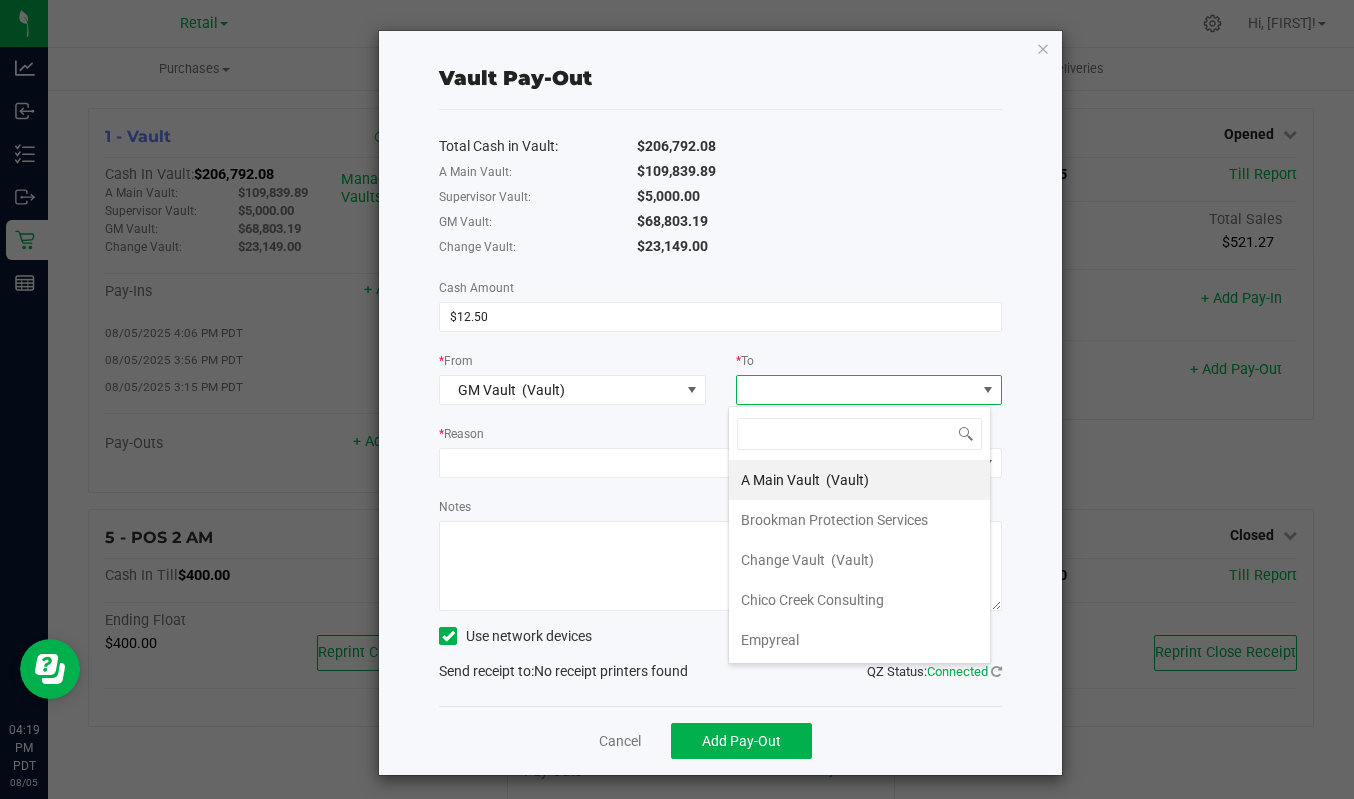 scroll, scrollTop: 99970, scrollLeft: 99737, axis: both 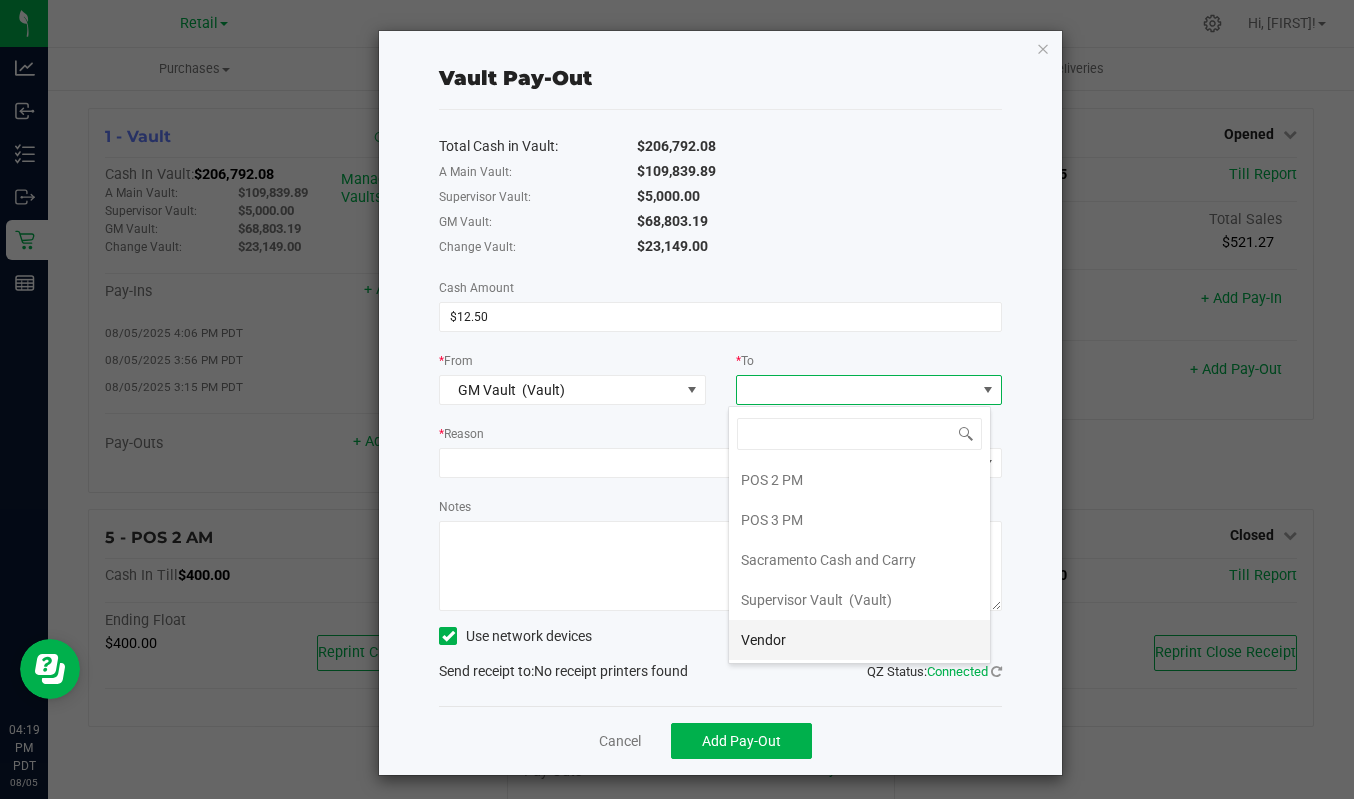 click on "Vendor" at bounding box center [859, 640] 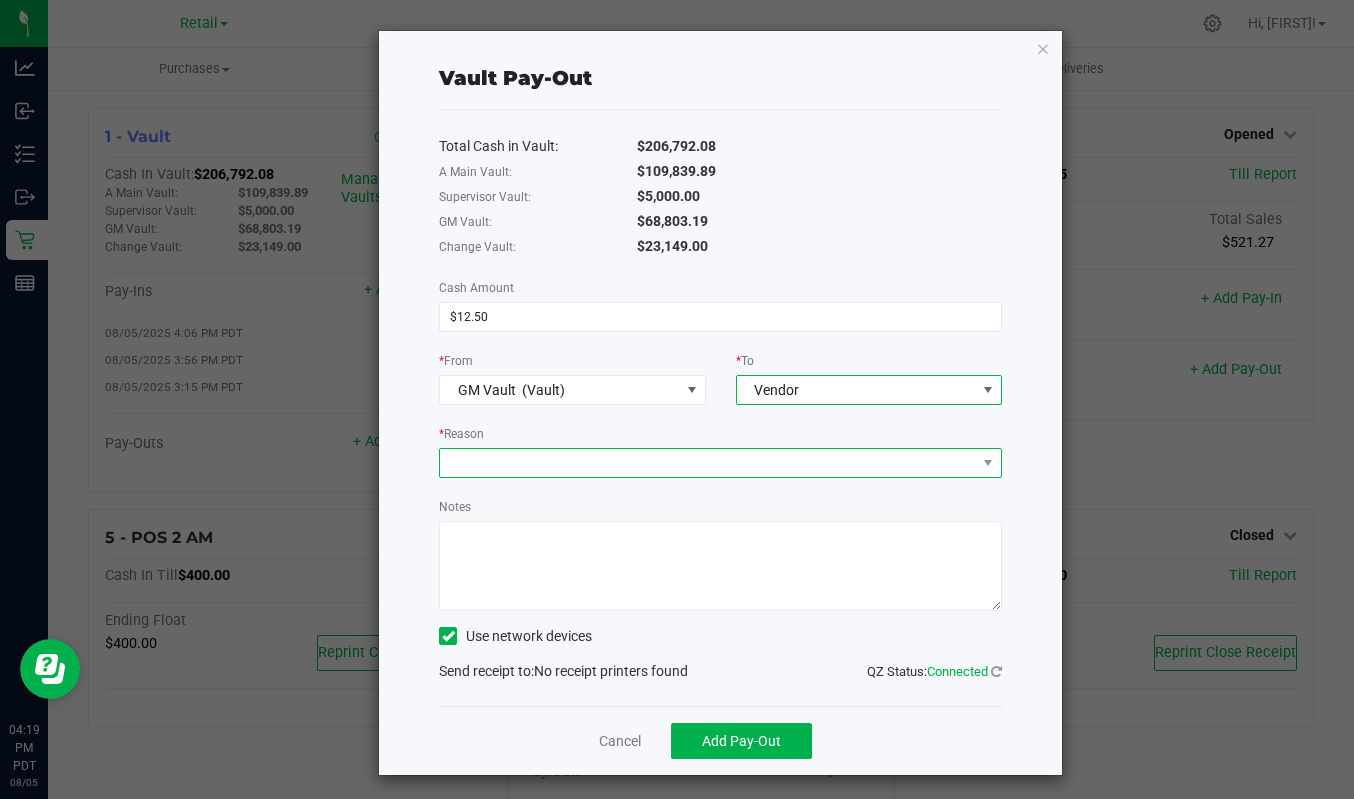 click at bounding box center [708, 463] 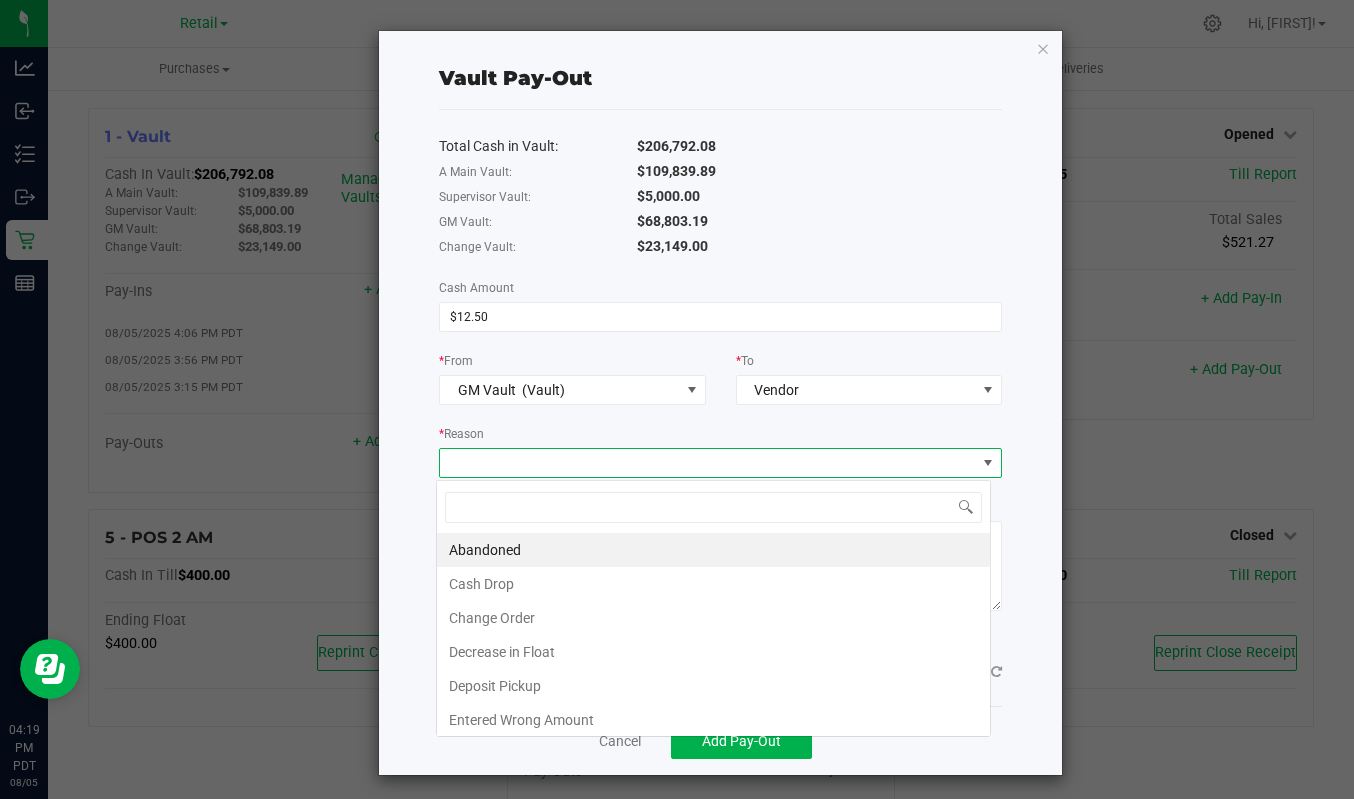 scroll, scrollTop: 99970, scrollLeft: 99445, axis: both 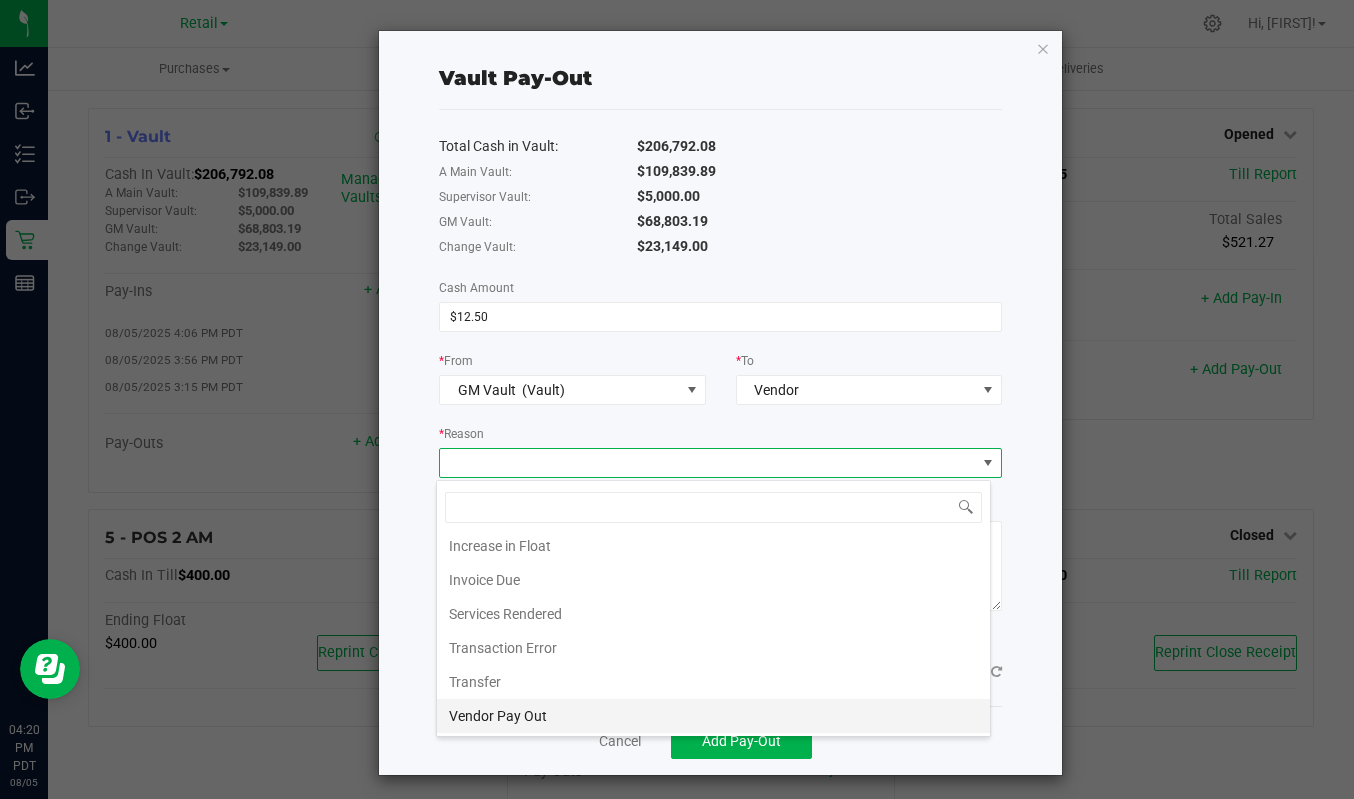 click on "Vendor Pay Out" at bounding box center (713, 716) 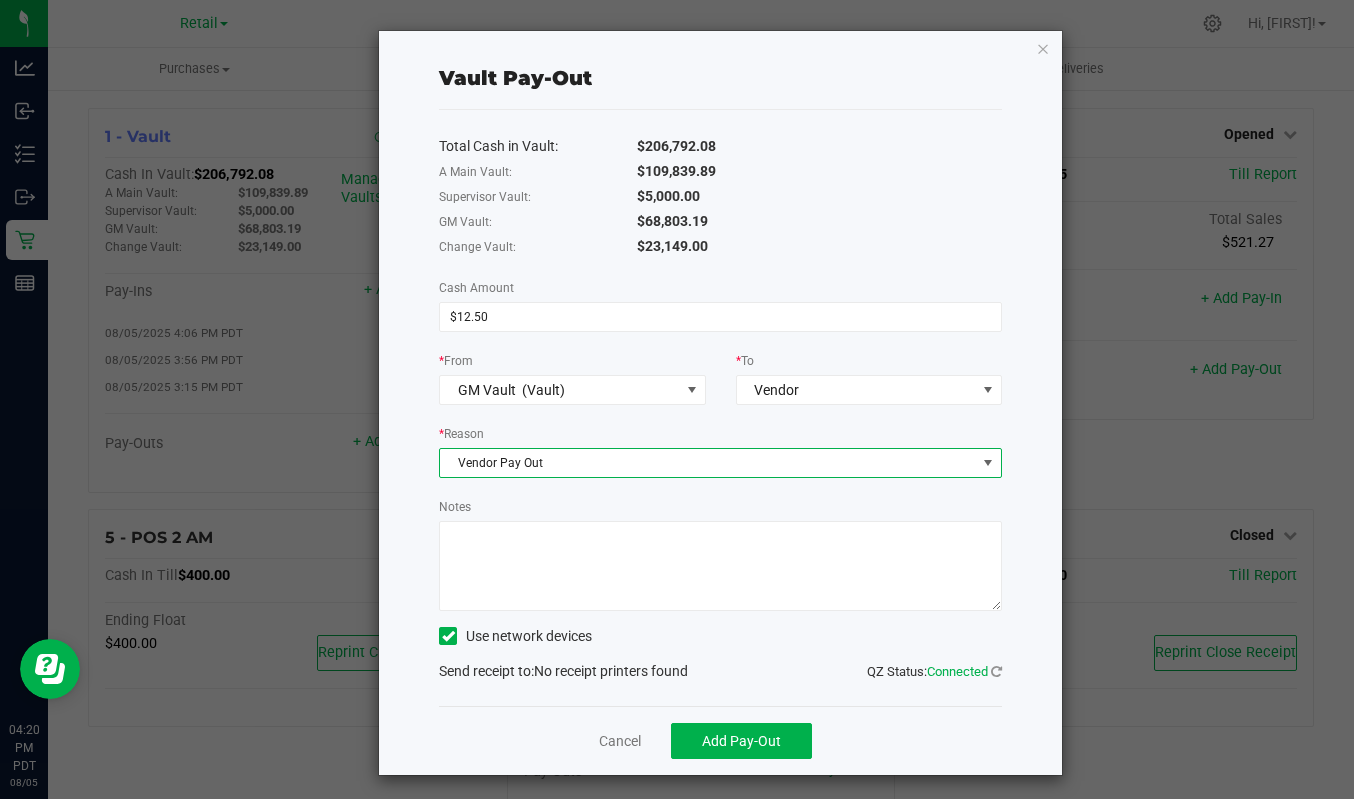 click on "Notes" at bounding box center (720, 566) 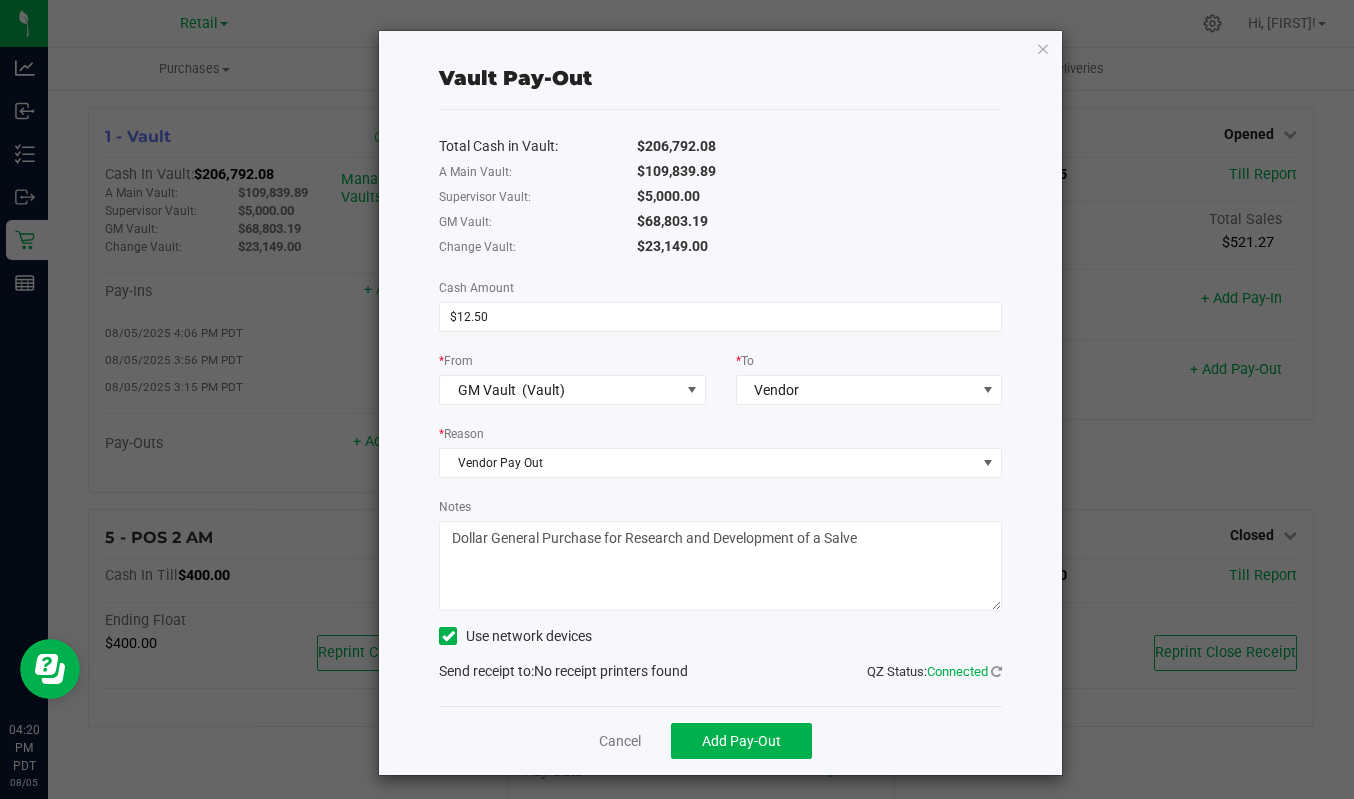click on "Notes" at bounding box center (720, 566) 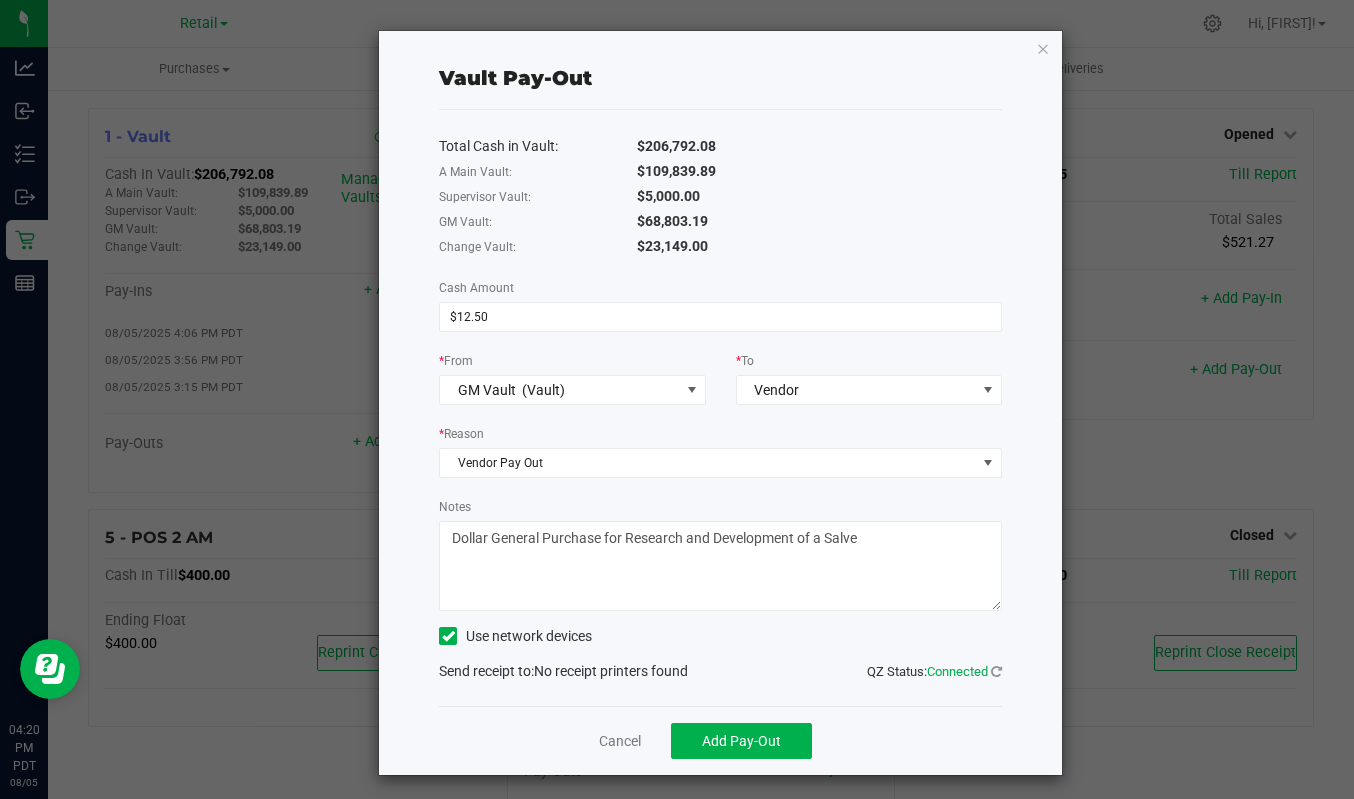 click on "Notes" at bounding box center [720, 566] 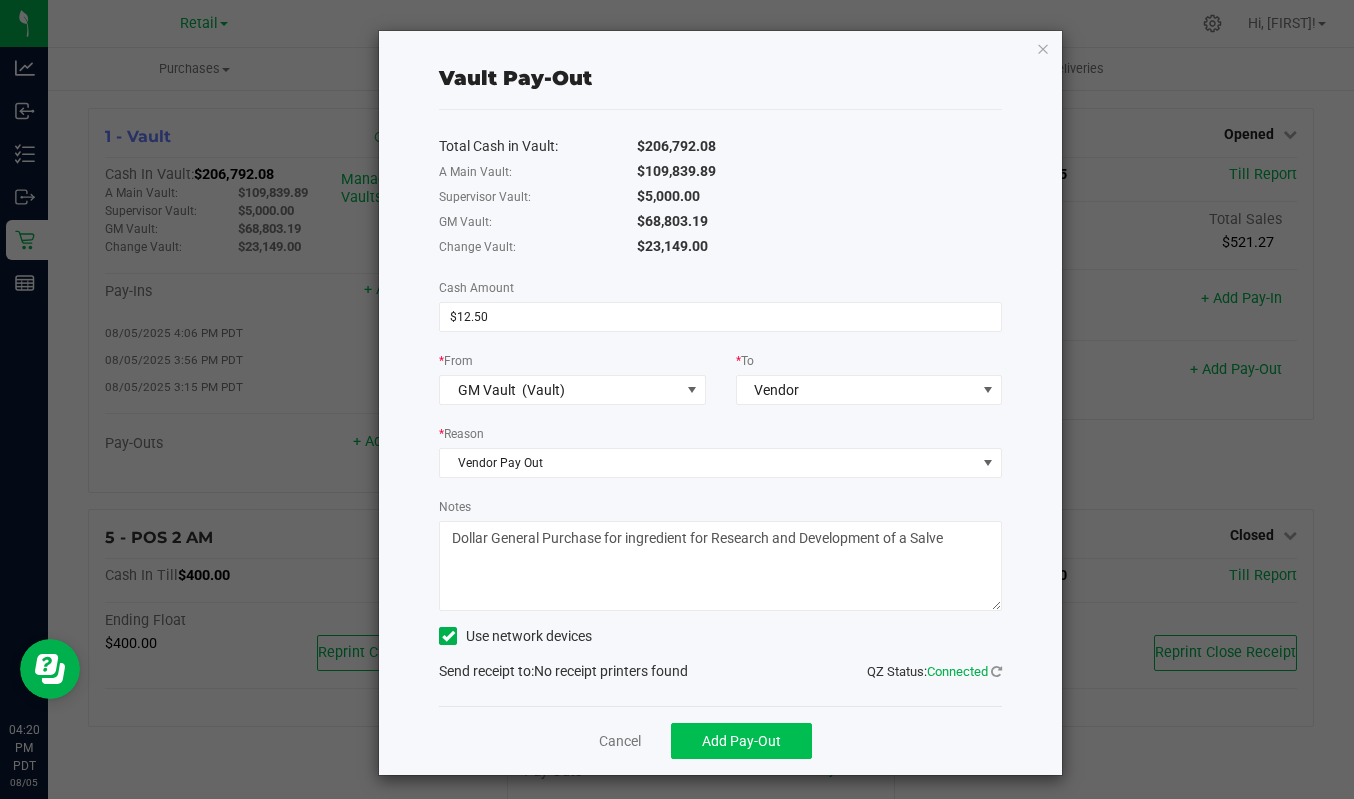 type on "Dollar General Purchase for ingredient for Research and Development of a Salve" 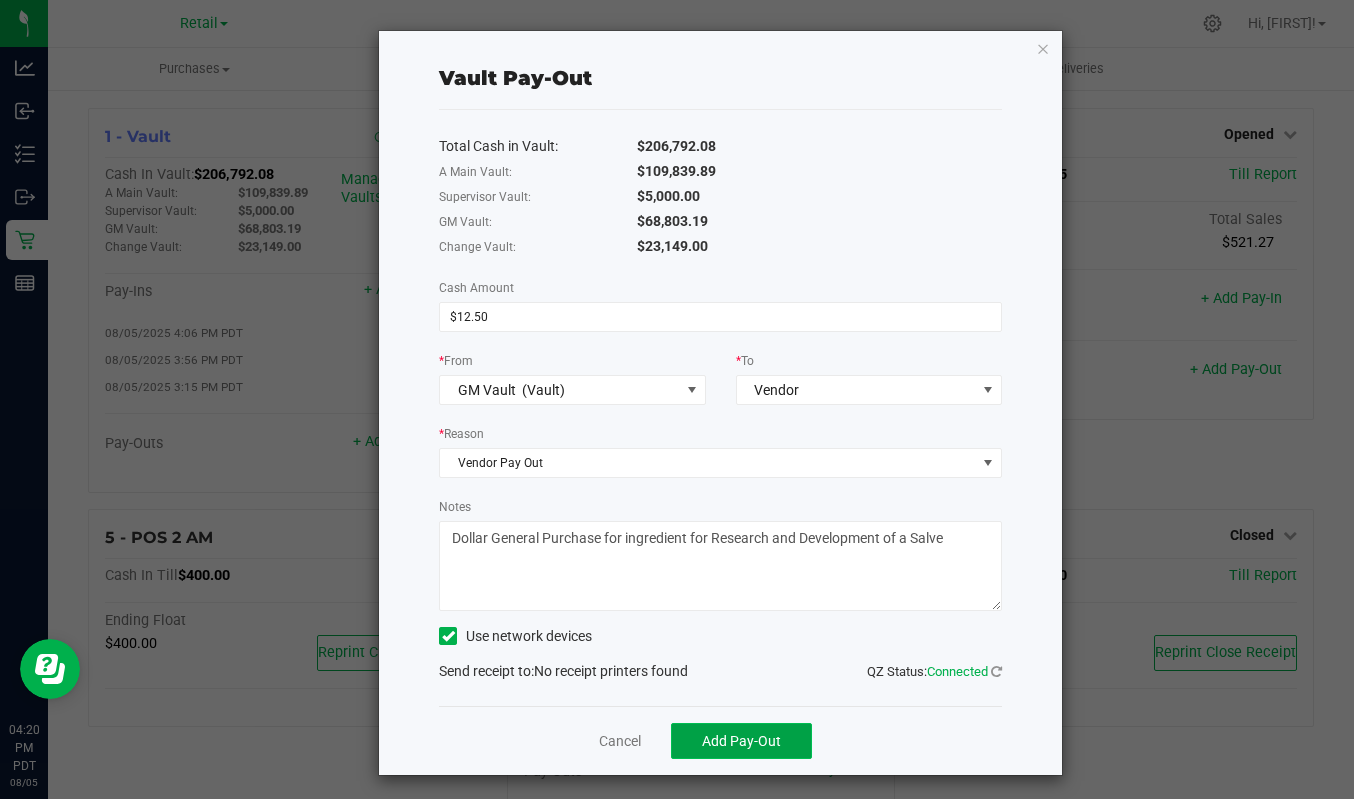 click on "Add Pay-Out" 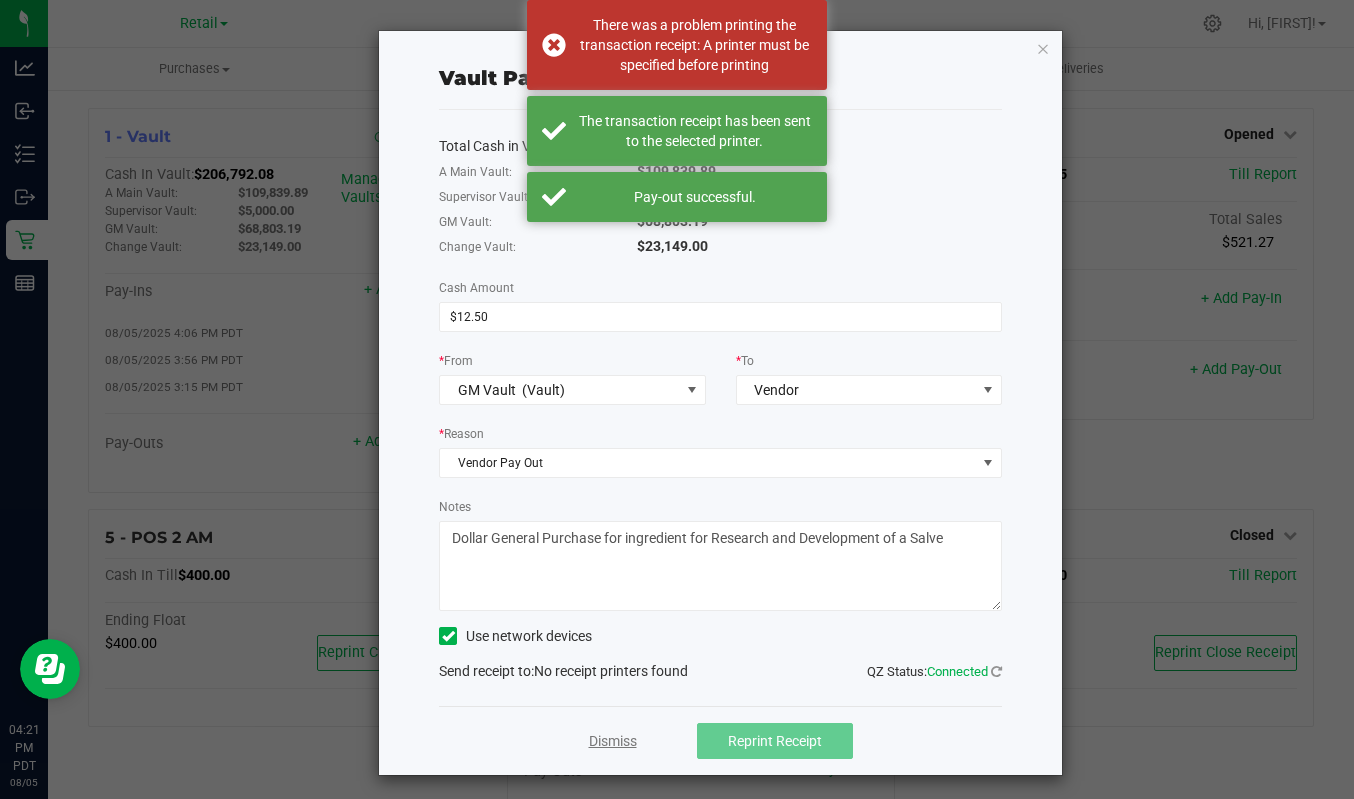 click on "Dismiss" 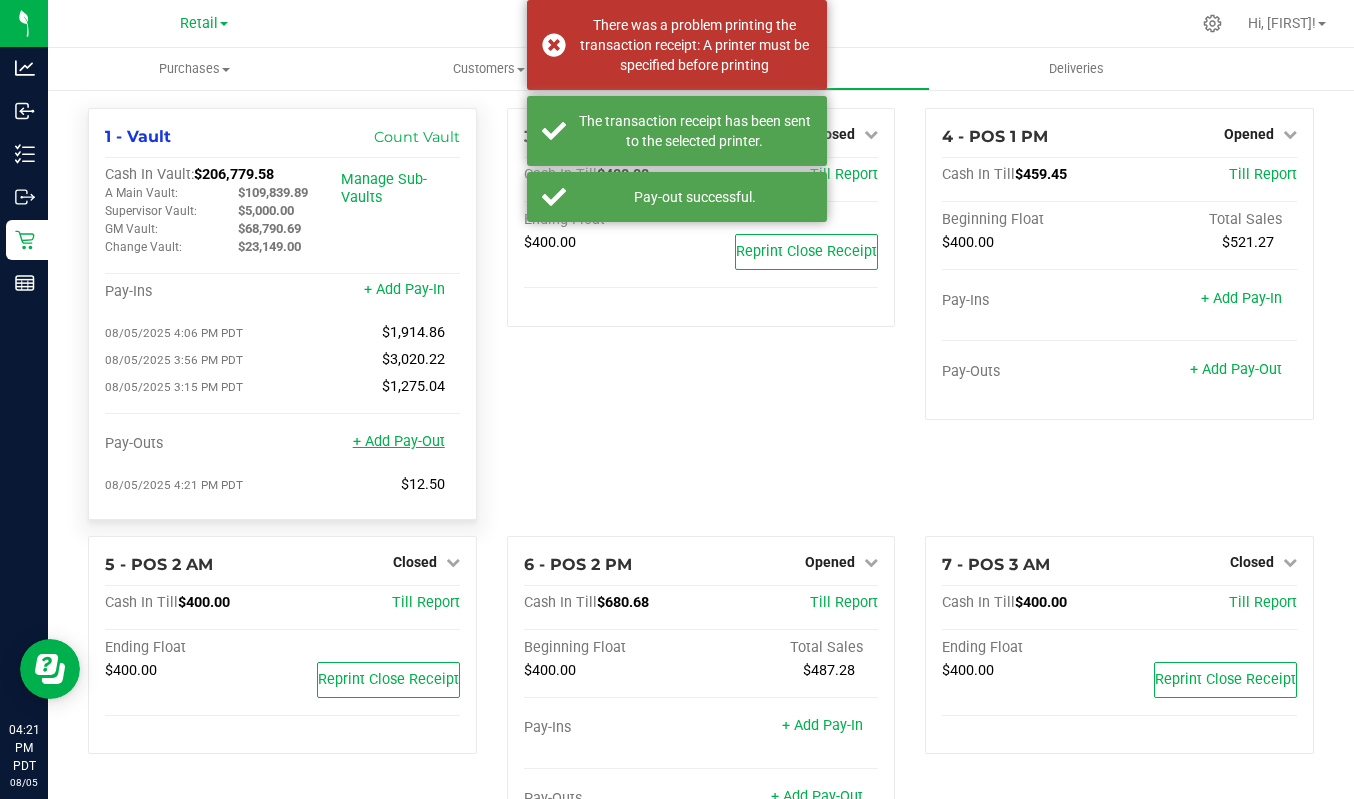 click on "+ Add Pay-Out" at bounding box center [399, 441] 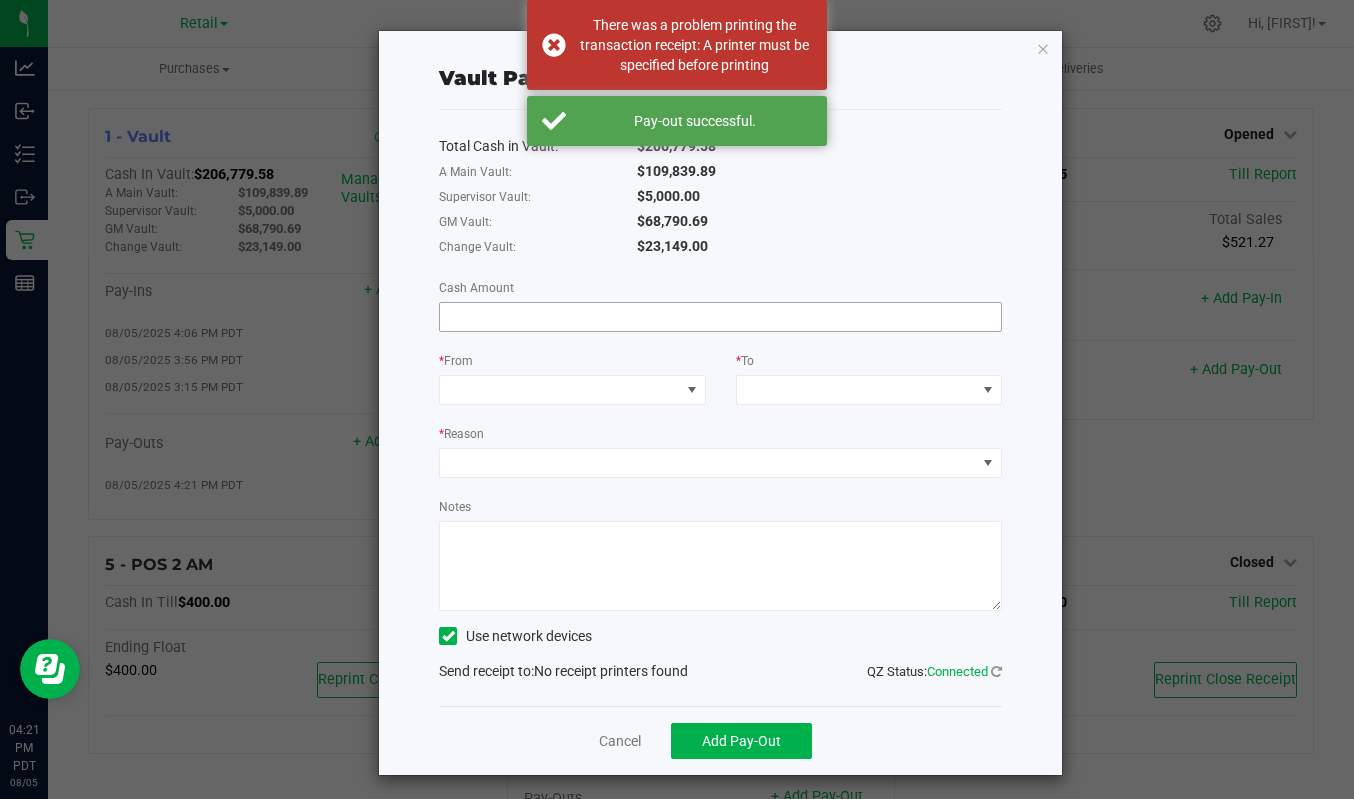 click at bounding box center (720, 317) 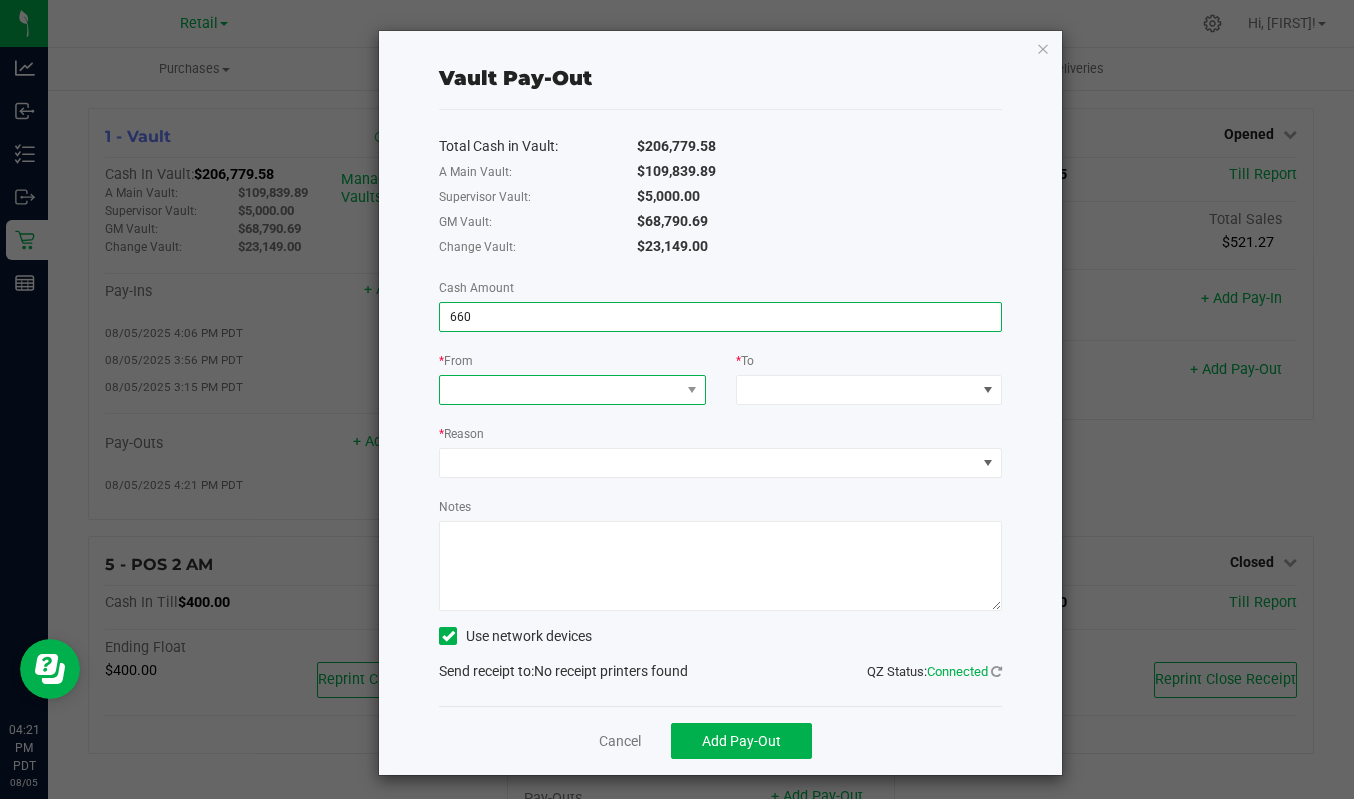 type on "$660.00" 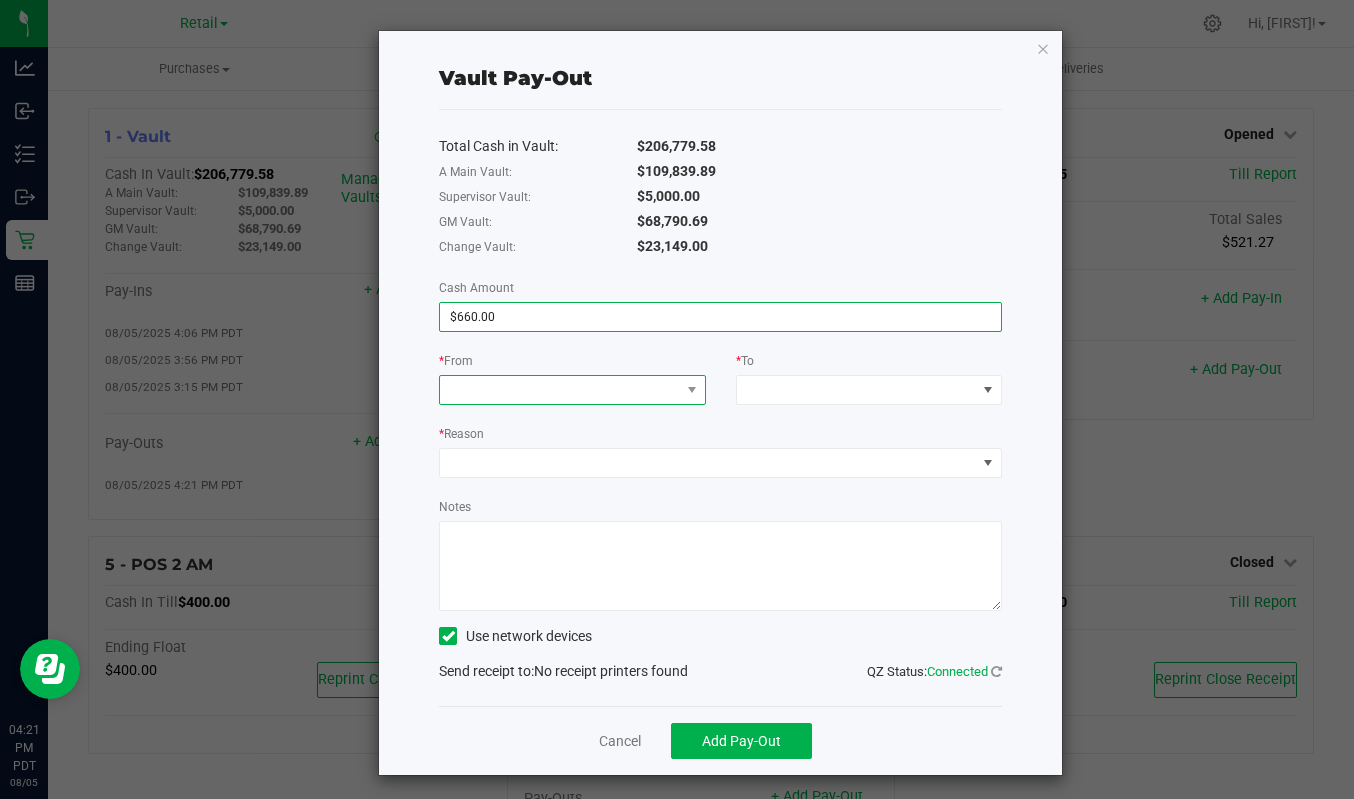 click at bounding box center (559, 390) 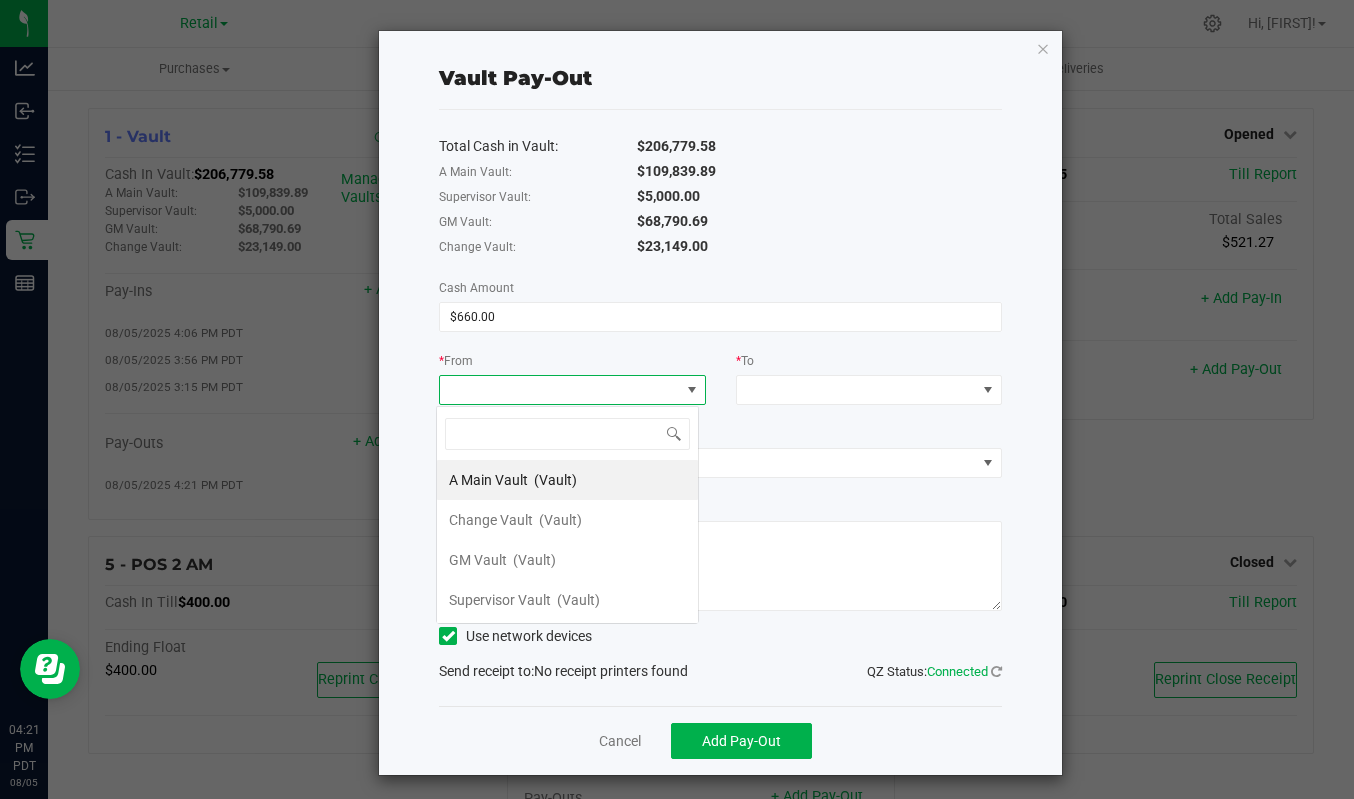 scroll, scrollTop: 99970, scrollLeft: 99737, axis: both 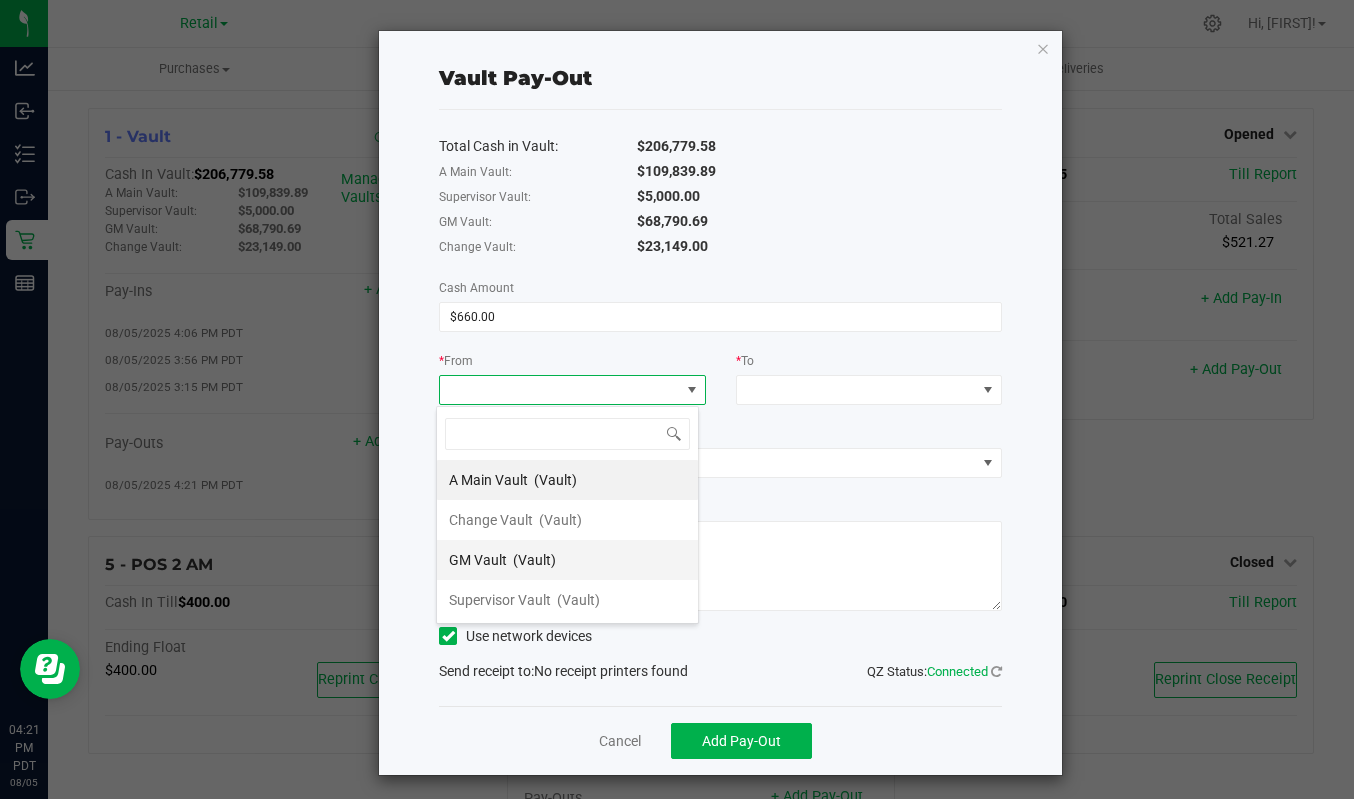 click on "GM Vault" at bounding box center (478, 560) 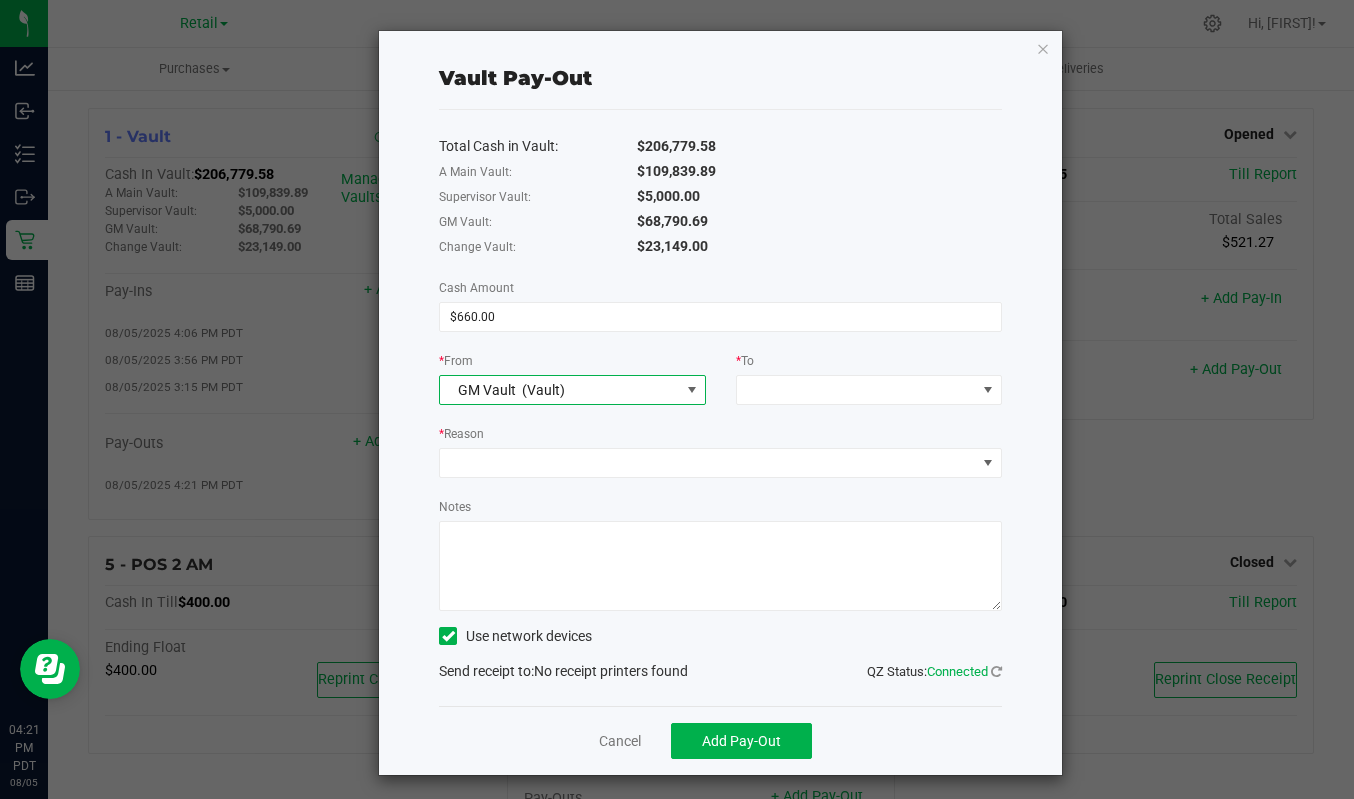 click on "*  To" 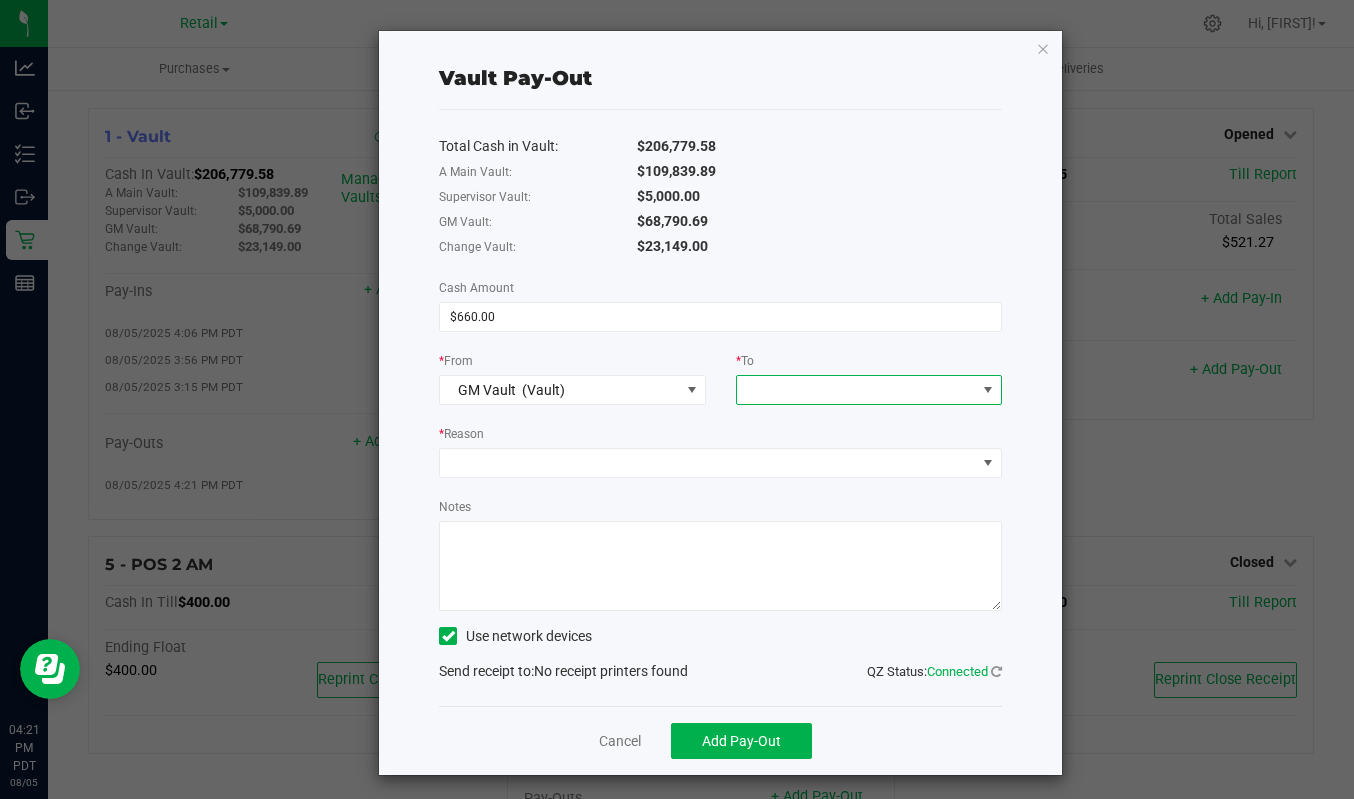 click at bounding box center (856, 390) 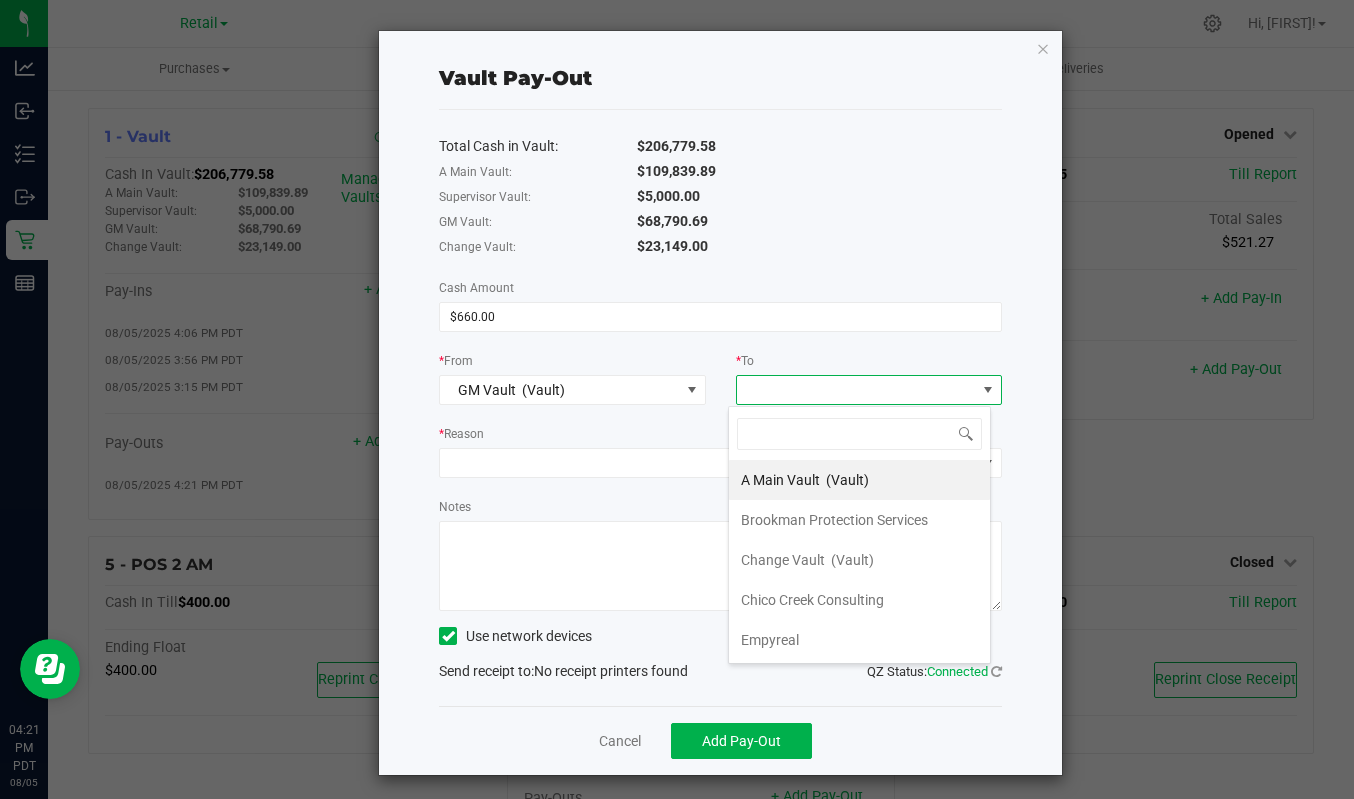 scroll, scrollTop: 99970, scrollLeft: 99737, axis: both 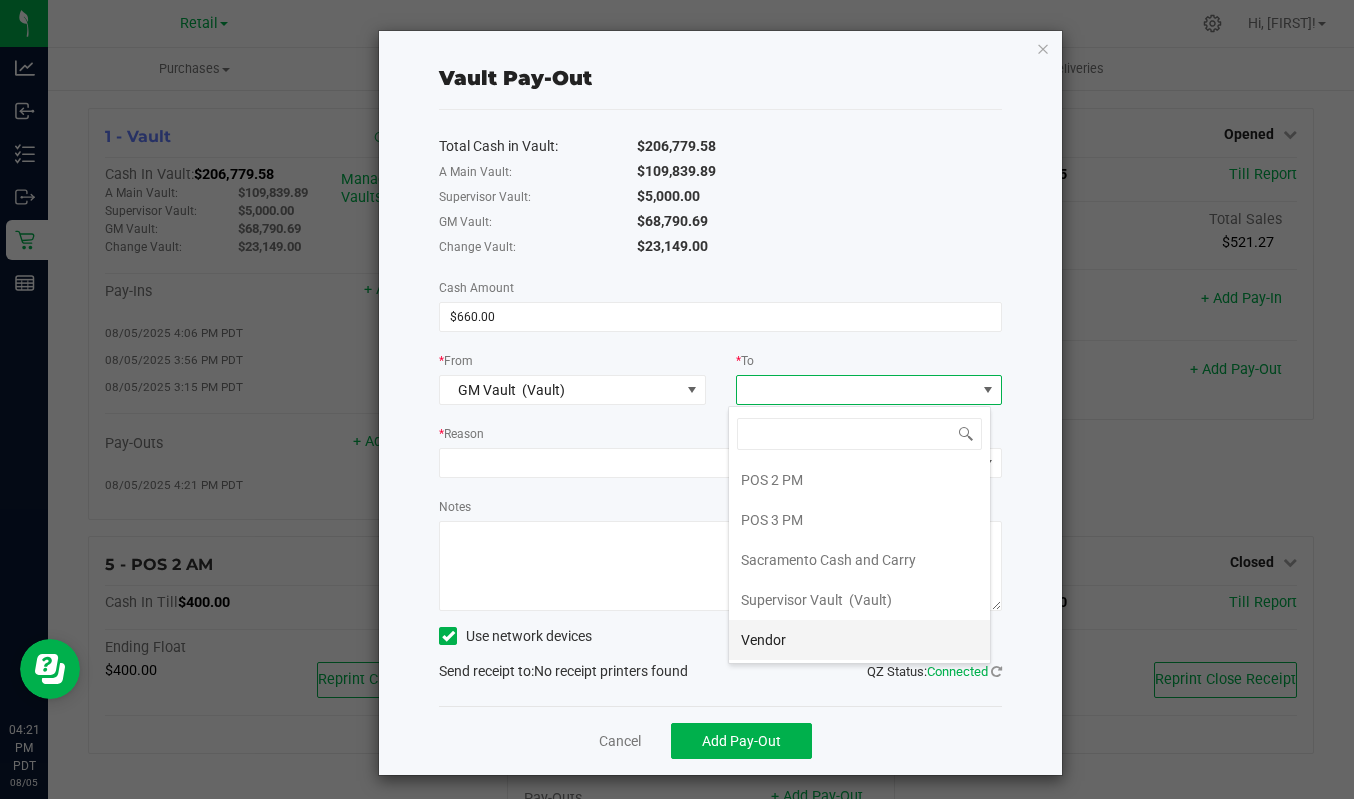 click on "Vendor" at bounding box center (763, 640) 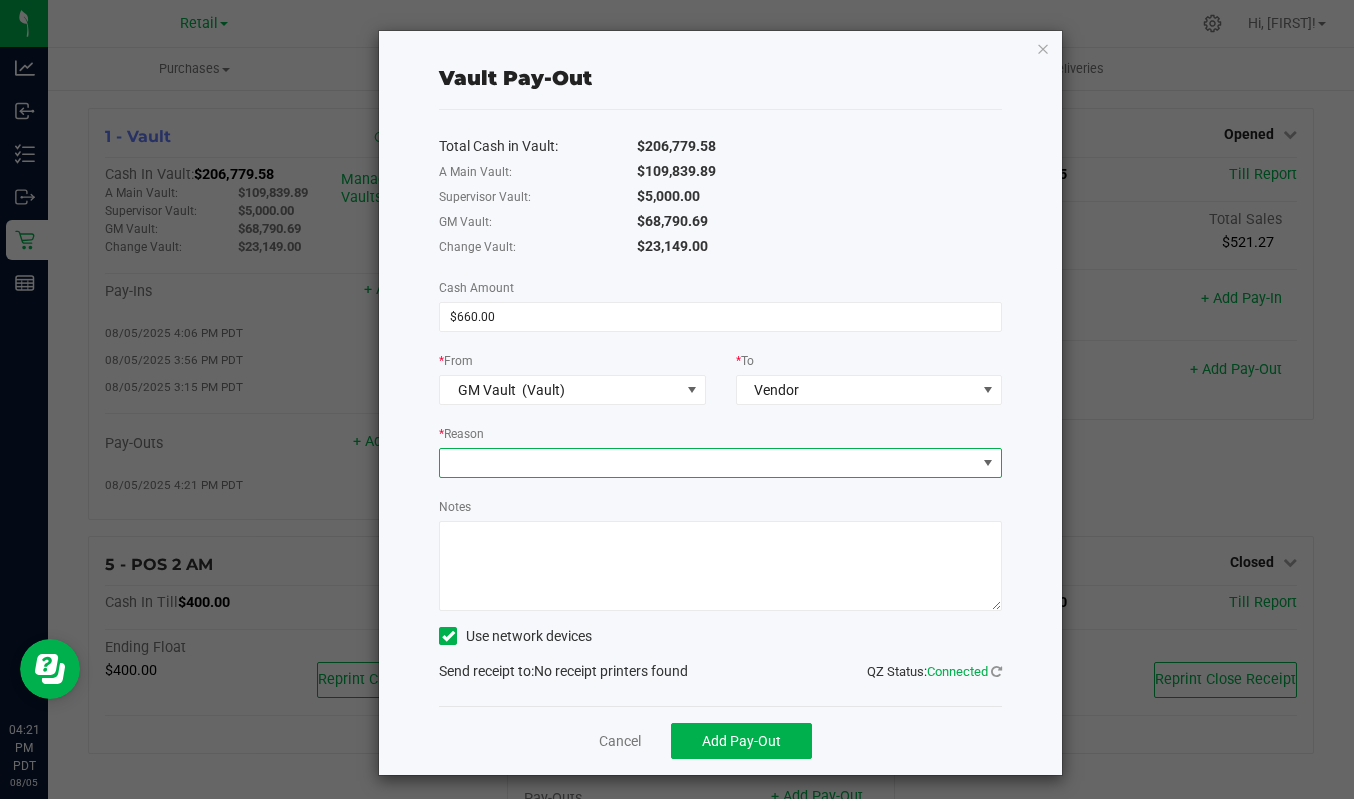 click at bounding box center [708, 463] 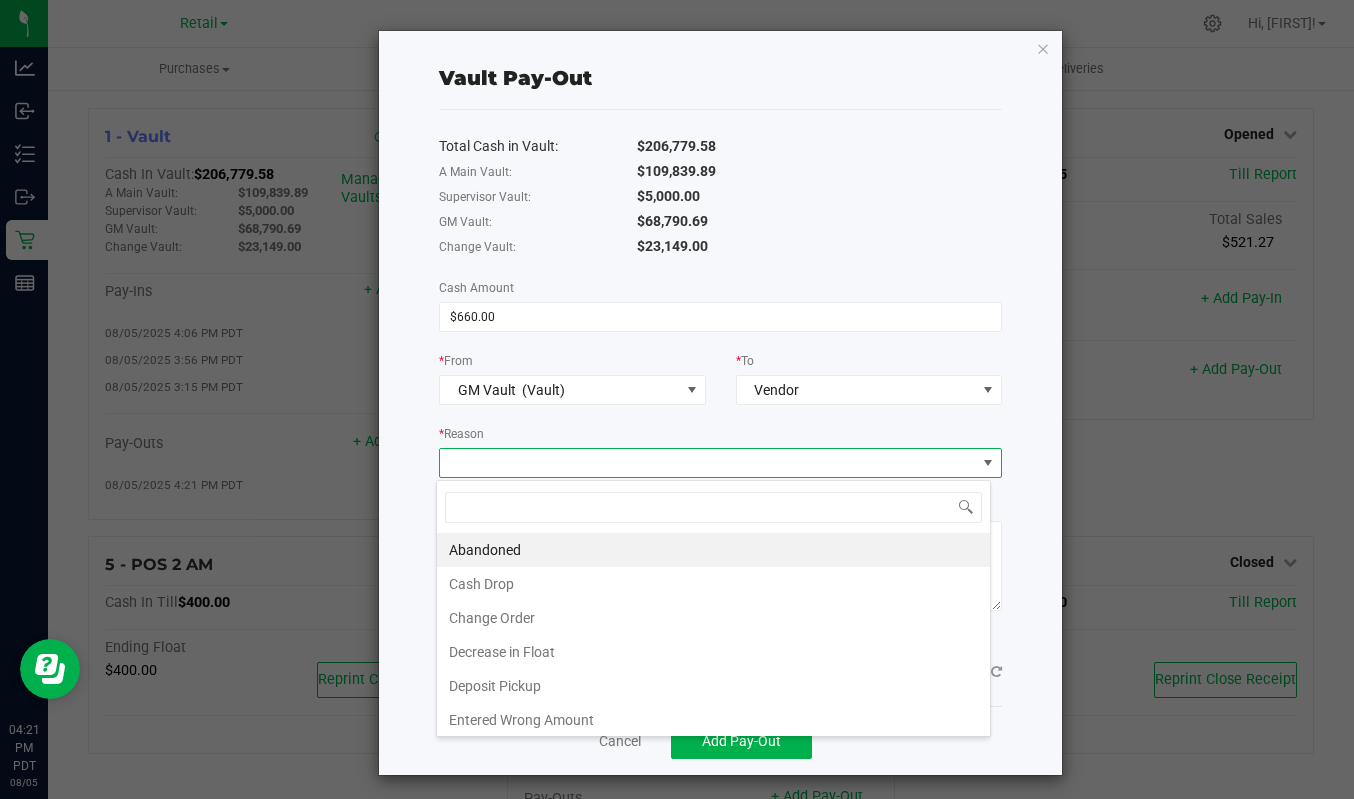 scroll, scrollTop: 99970, scrollLeft: 99445, axis: both 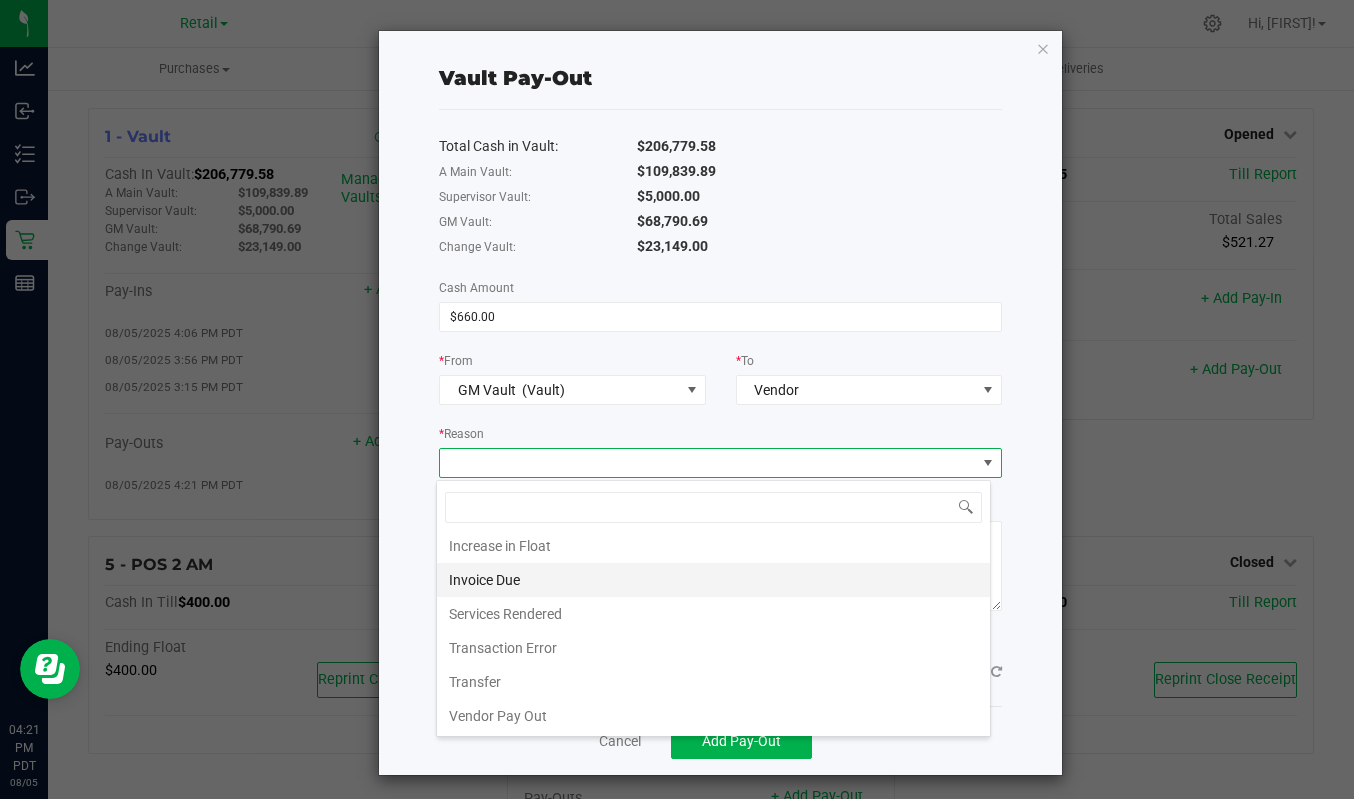 click on "Invoice Due" at bounding box center (713, 580) 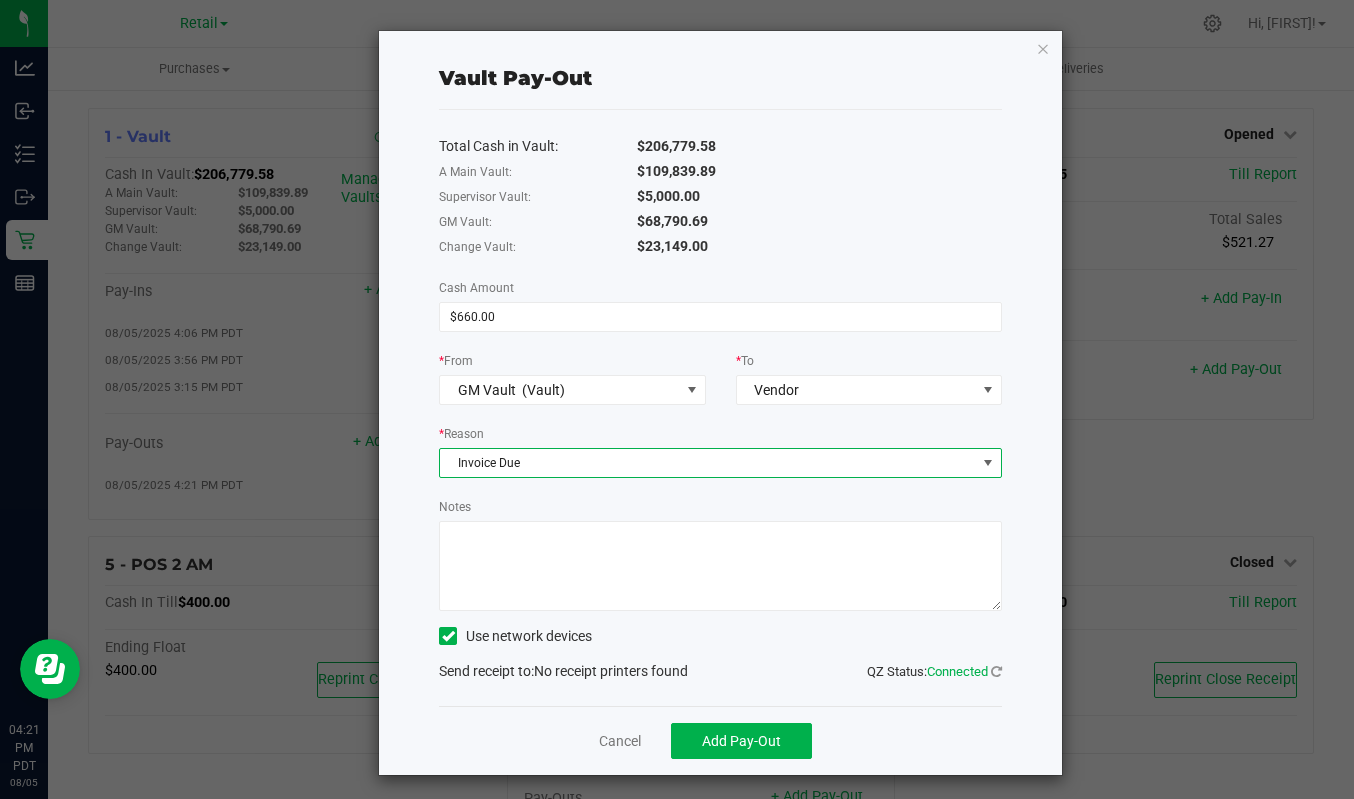 click on "Notes" at bounding box center [720, 566] 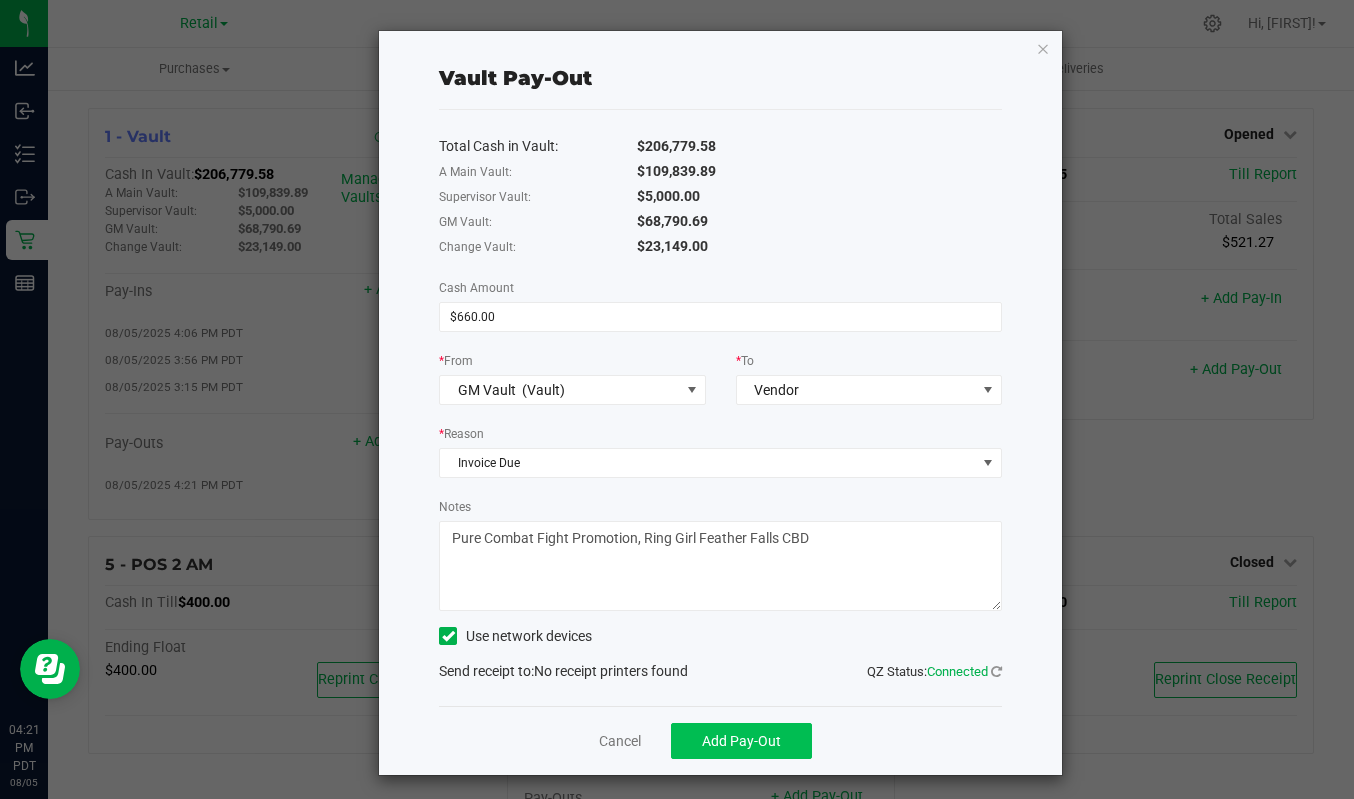 type on "Pure Combat Fight Promotion, Ring Girl Feather Falls CBD" 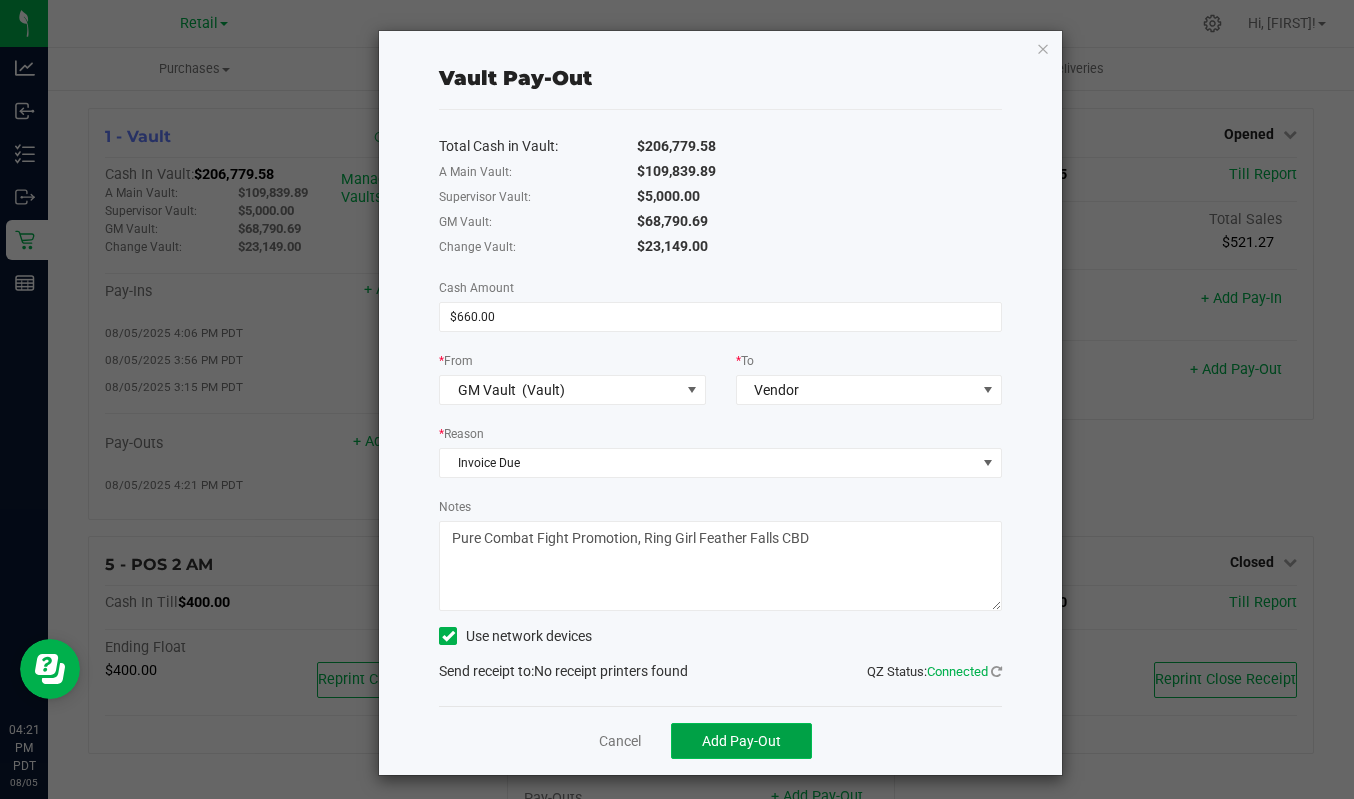 click on "Add Pay-Out" 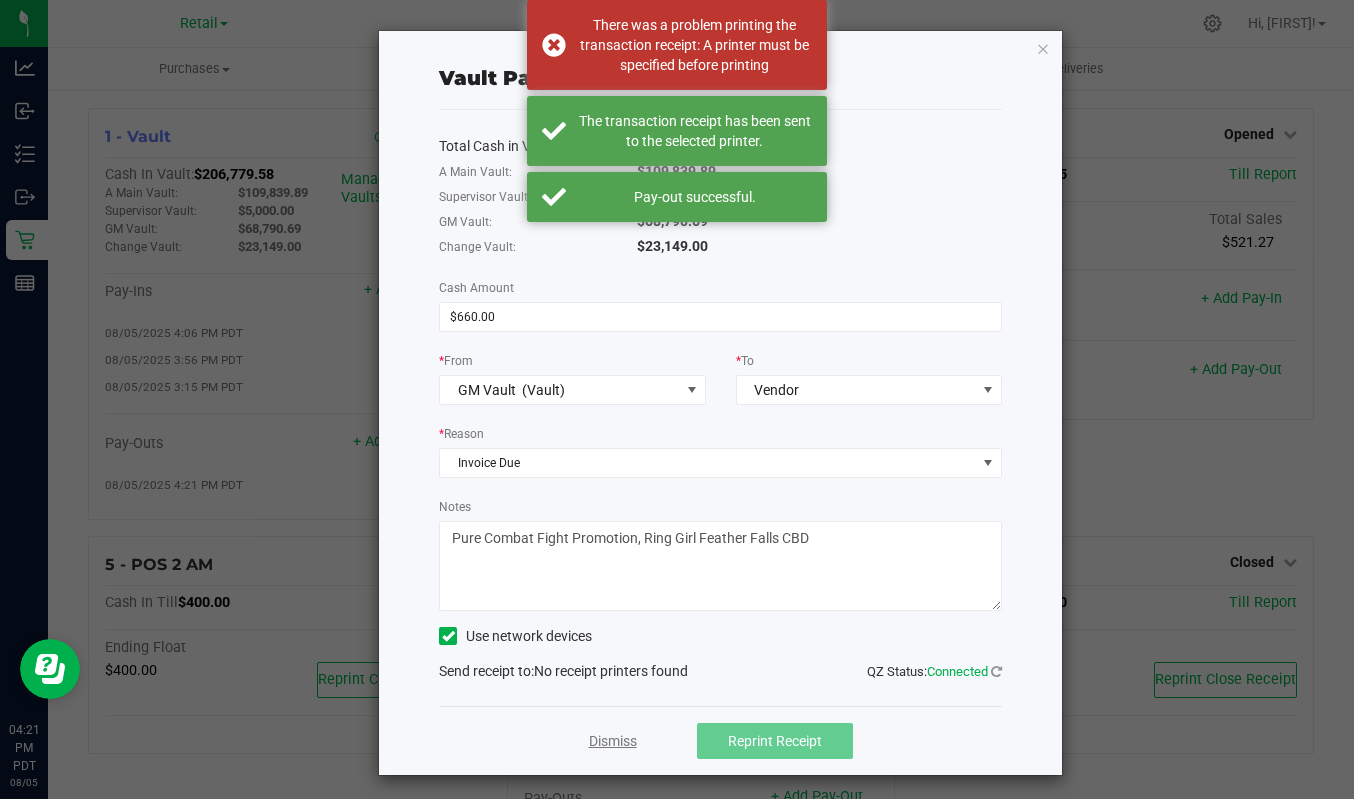 click on "Dismiss" 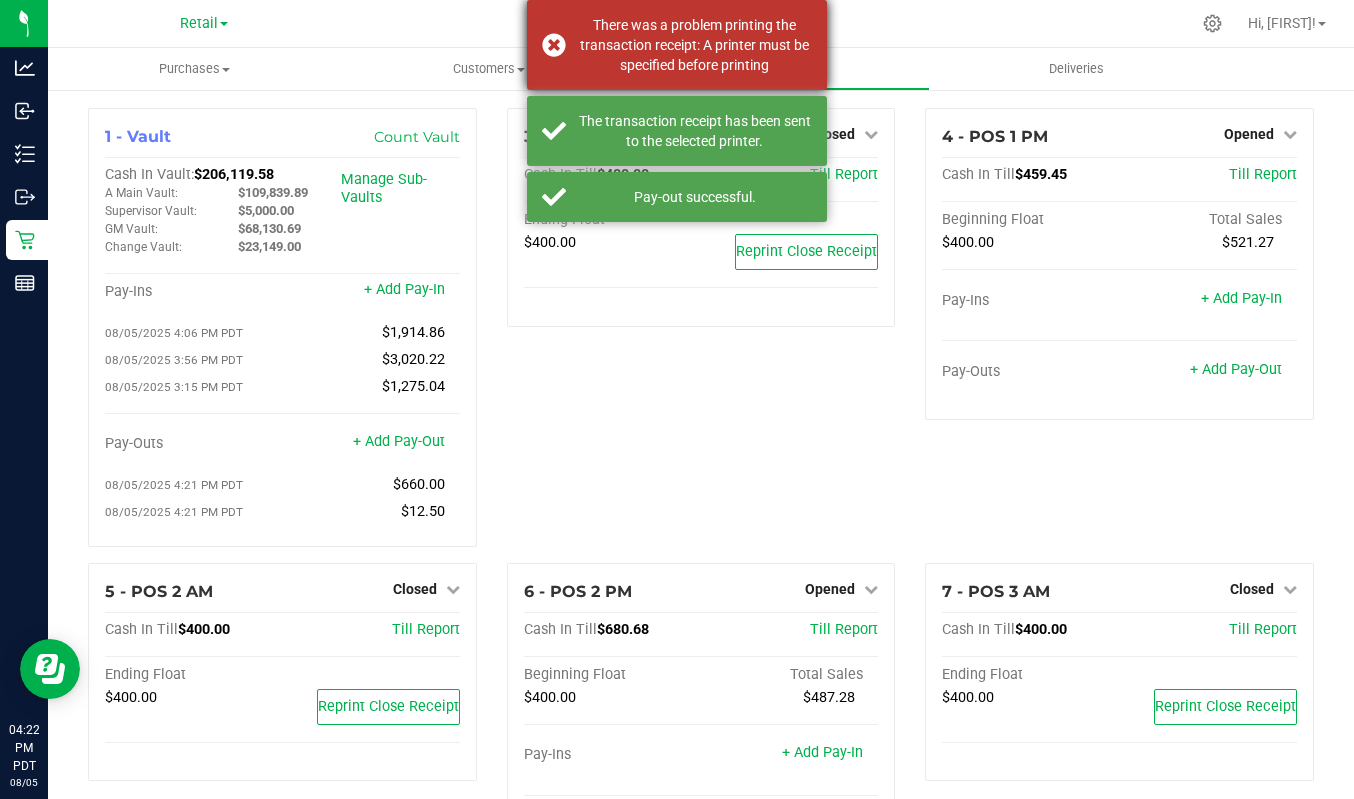 click on "There was a problem printing the transaction receipt: A printer must be specified before printing" at bounding box center (677, 45) 